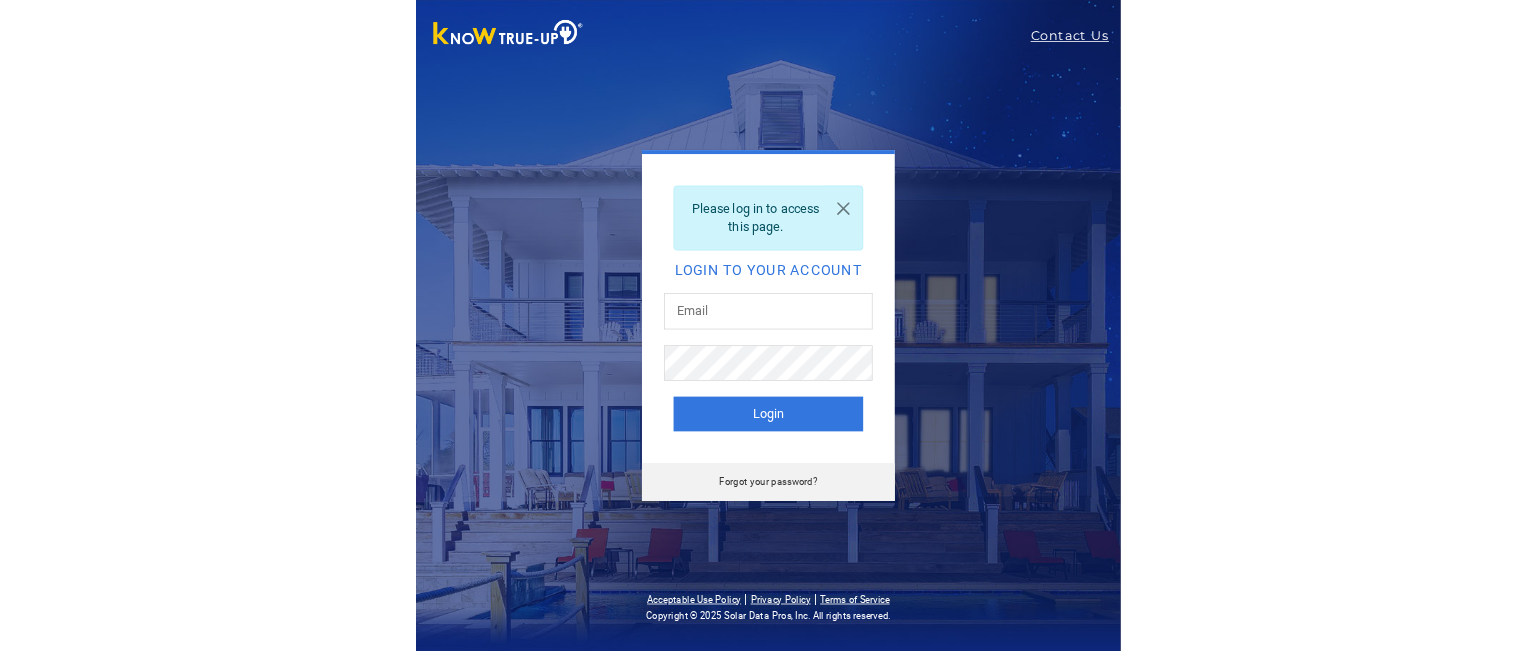 scroll, scrollTop: 0, scrollLeft: 0, axis: both 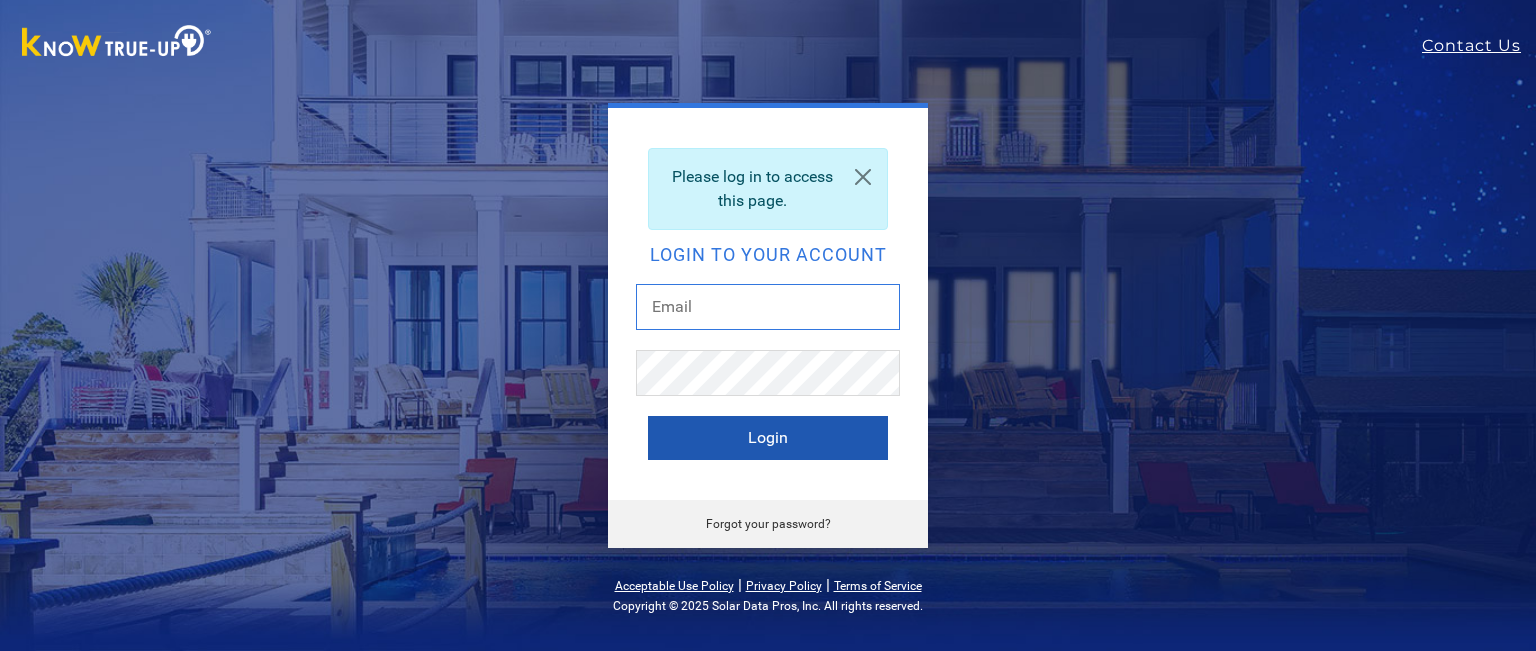 type on "[EMAIL]" 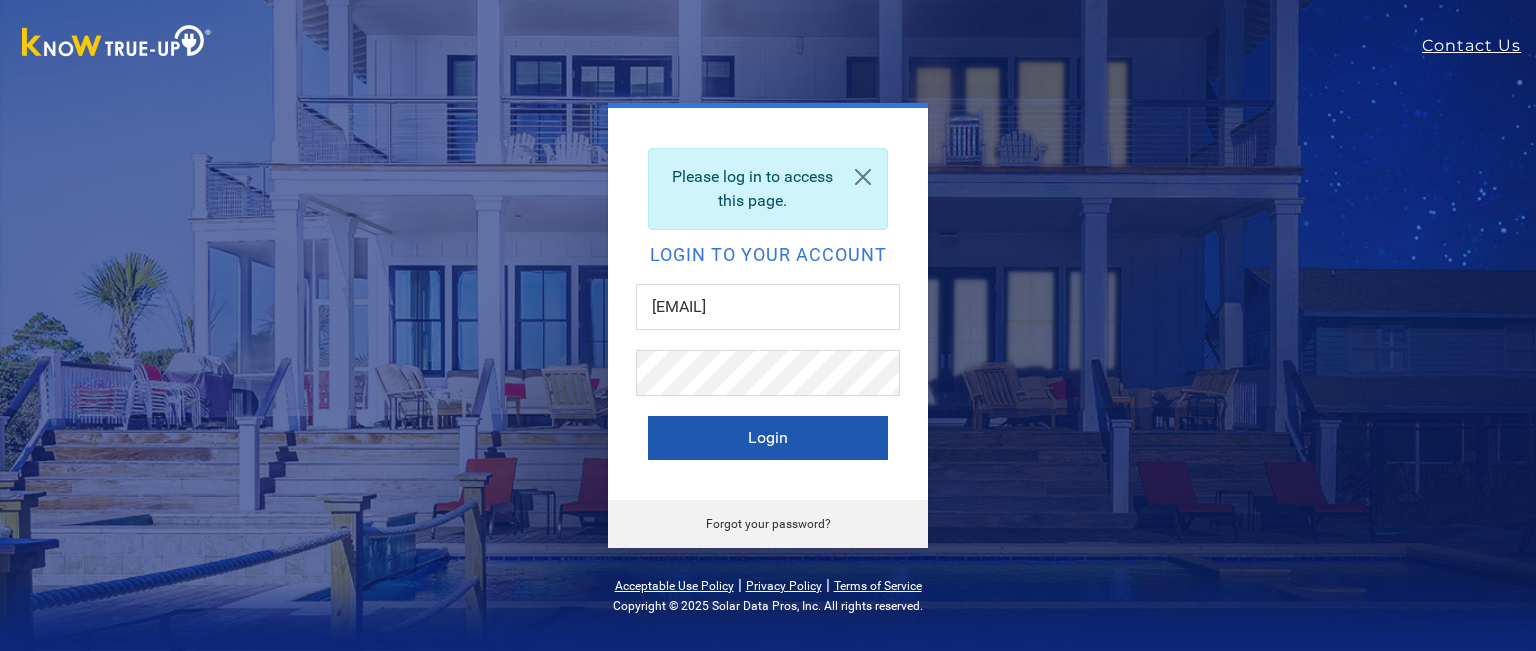 click on "Login" at bounding box center [768, 438] 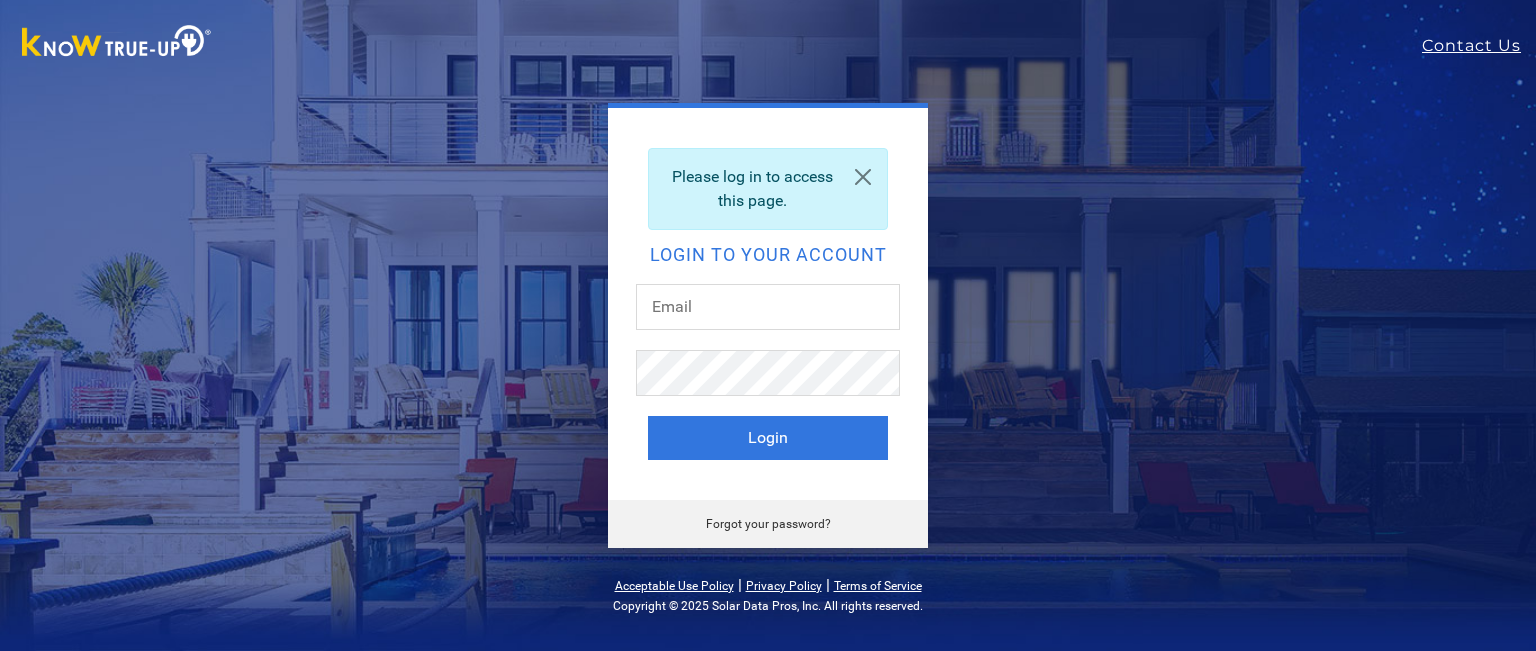 scroll, scrollTop: 0, scrollLeft: 0, axis: both 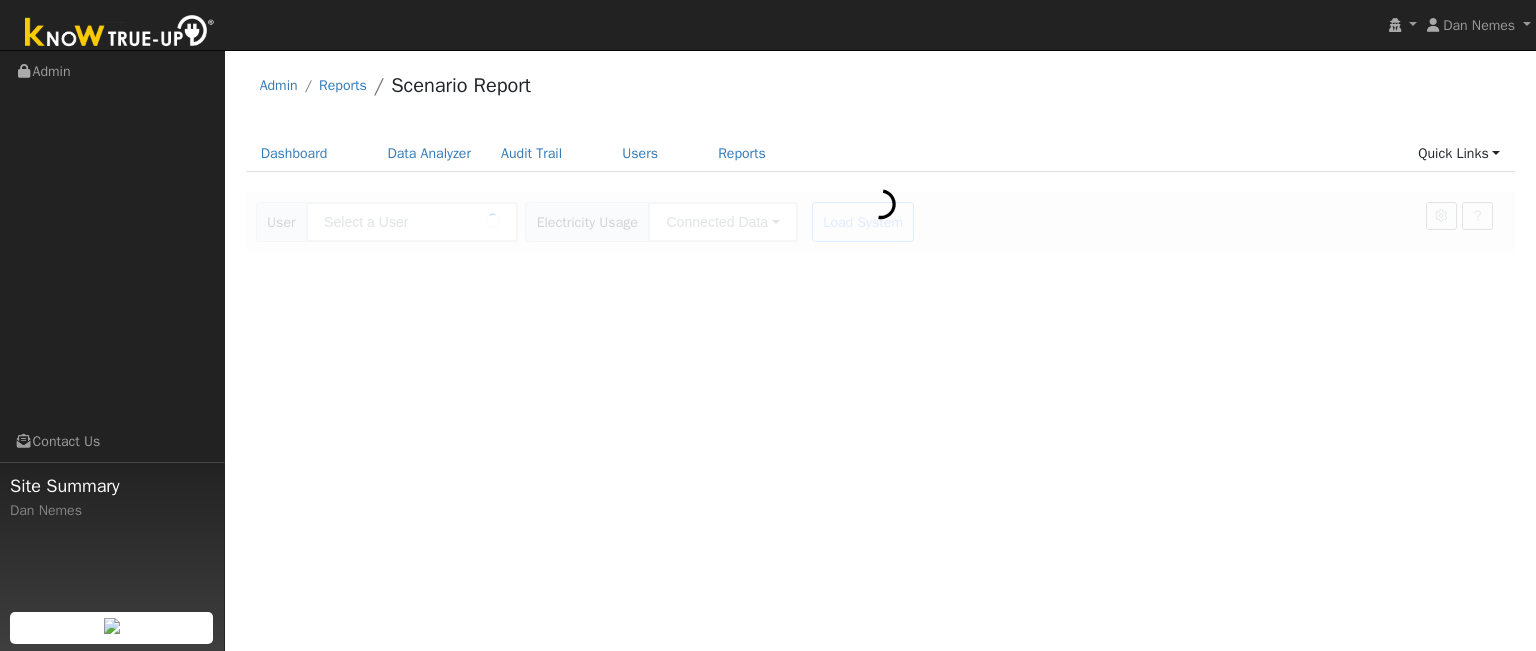 type on "Brandon Hamara" 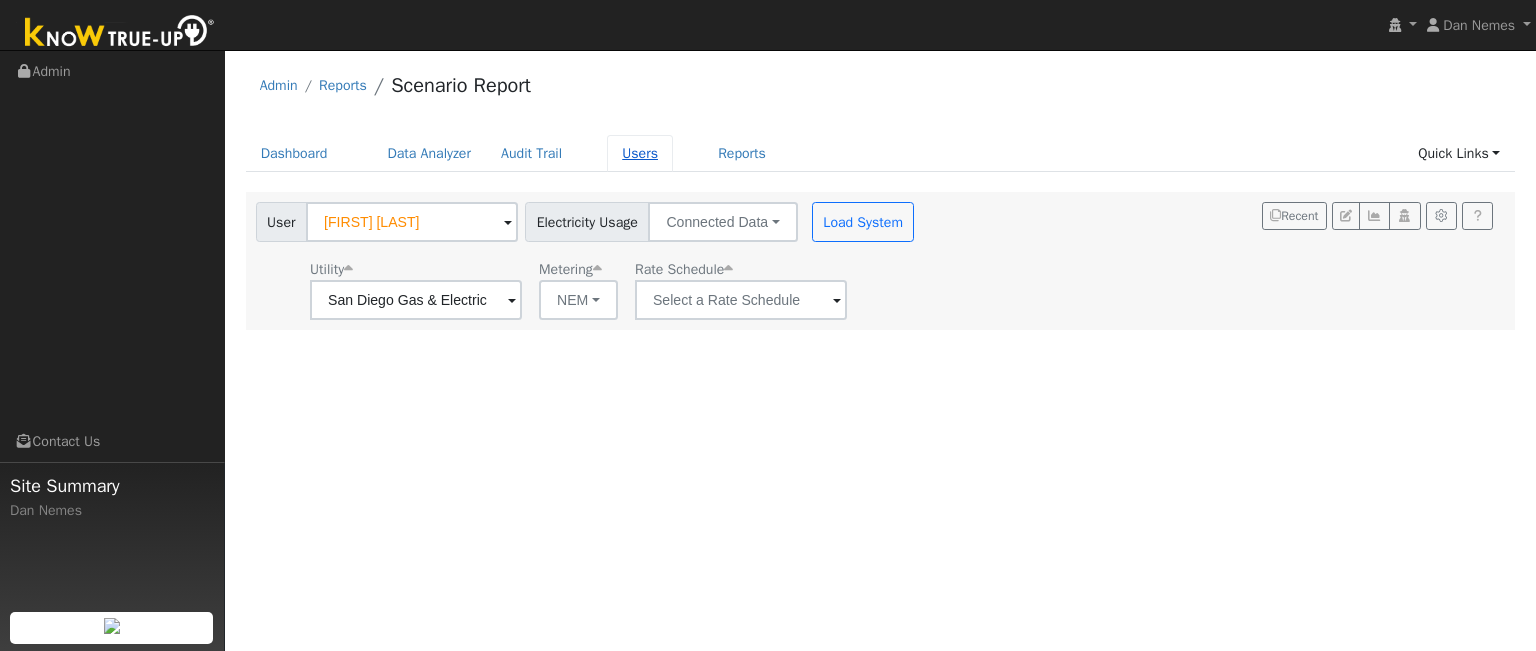 click on "Users" at bounding box center (640, 153) 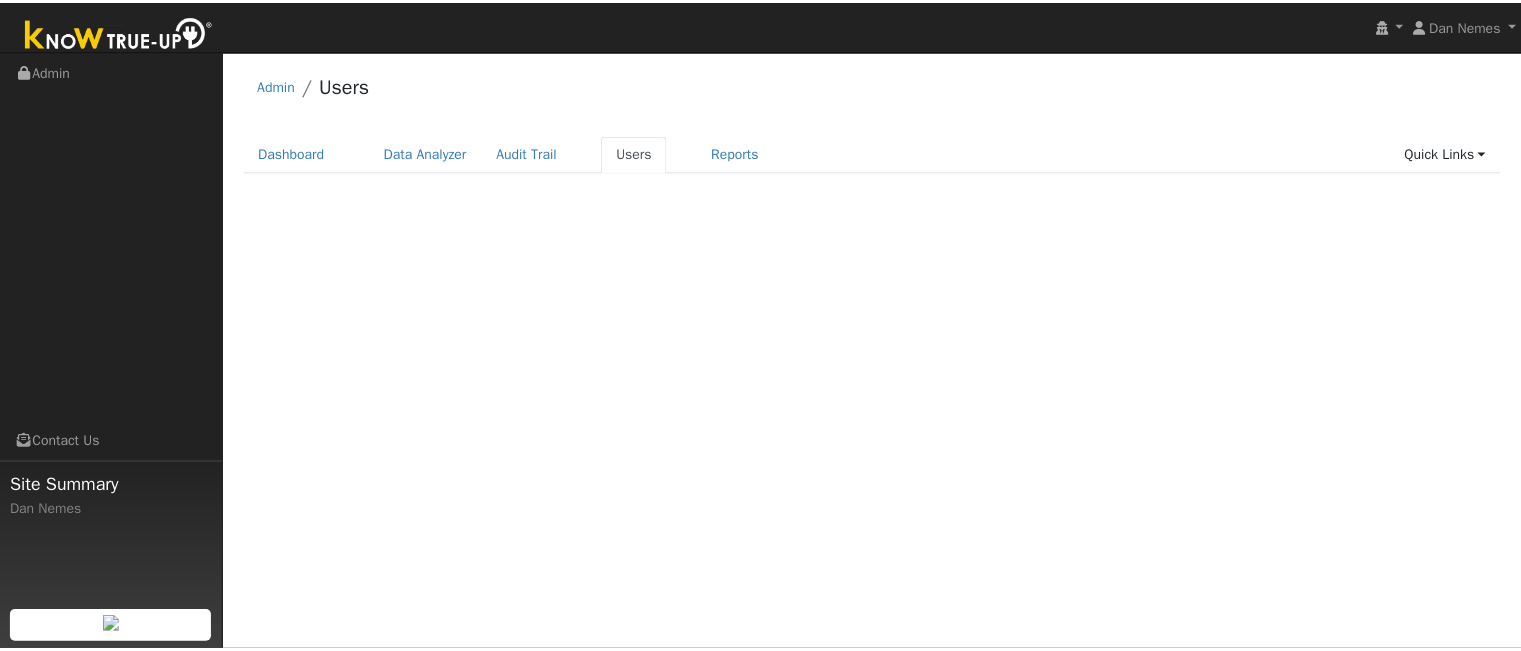 scroll, scrollTop: 0, scrollLeft: 0, axis: both 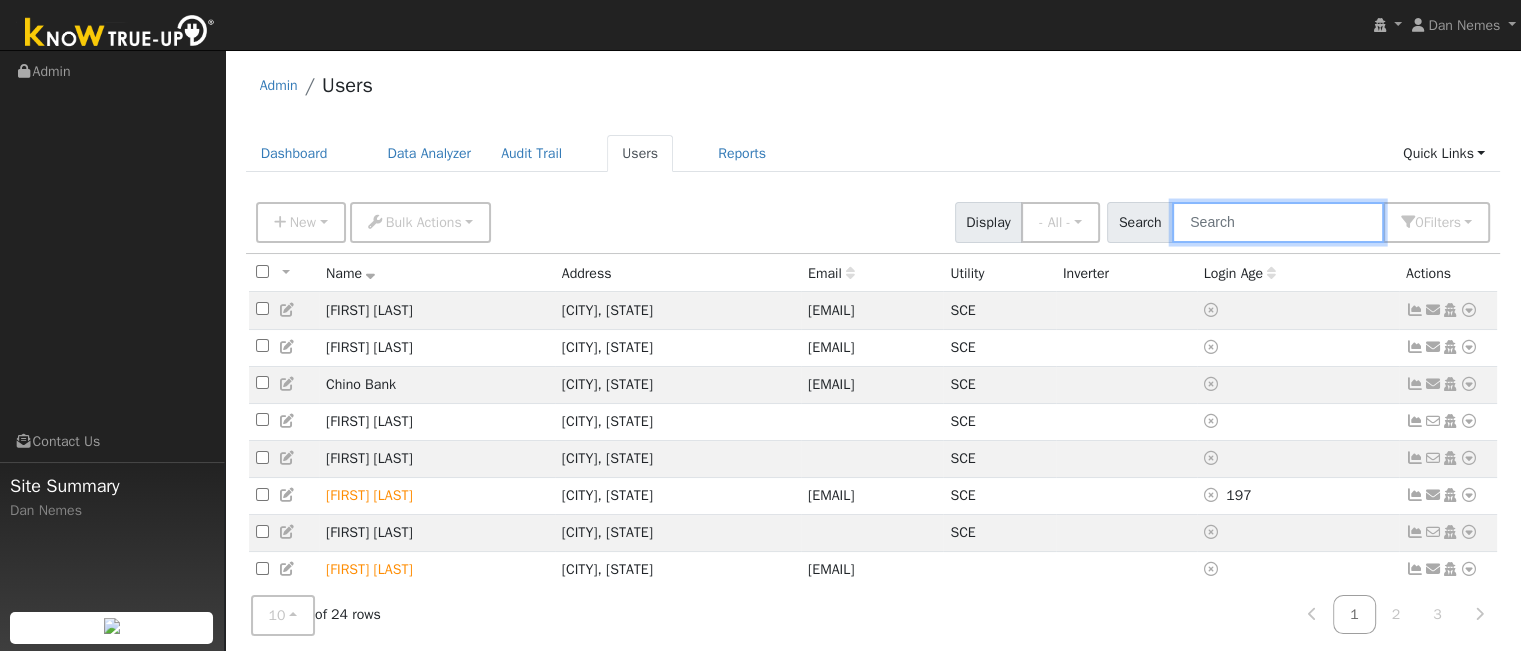 click at bounding box center [1278, 222] 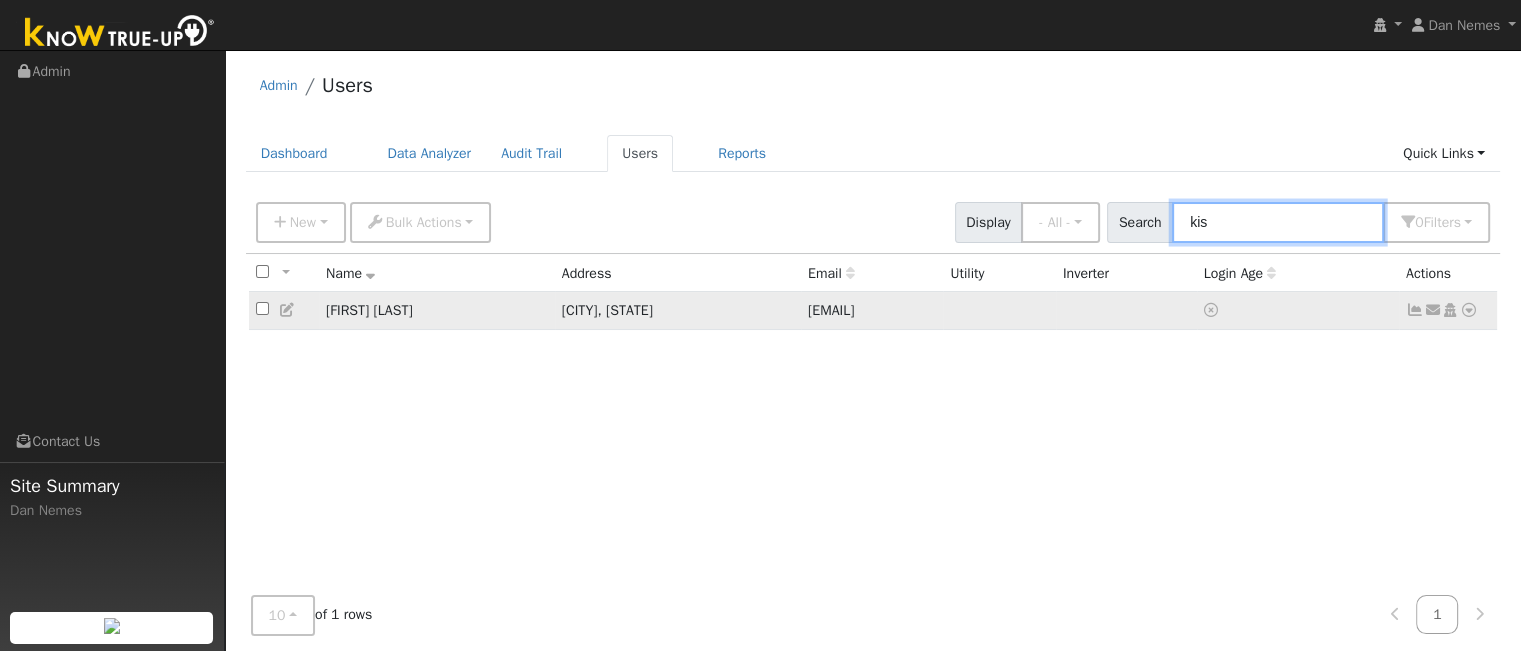 type on "kis" 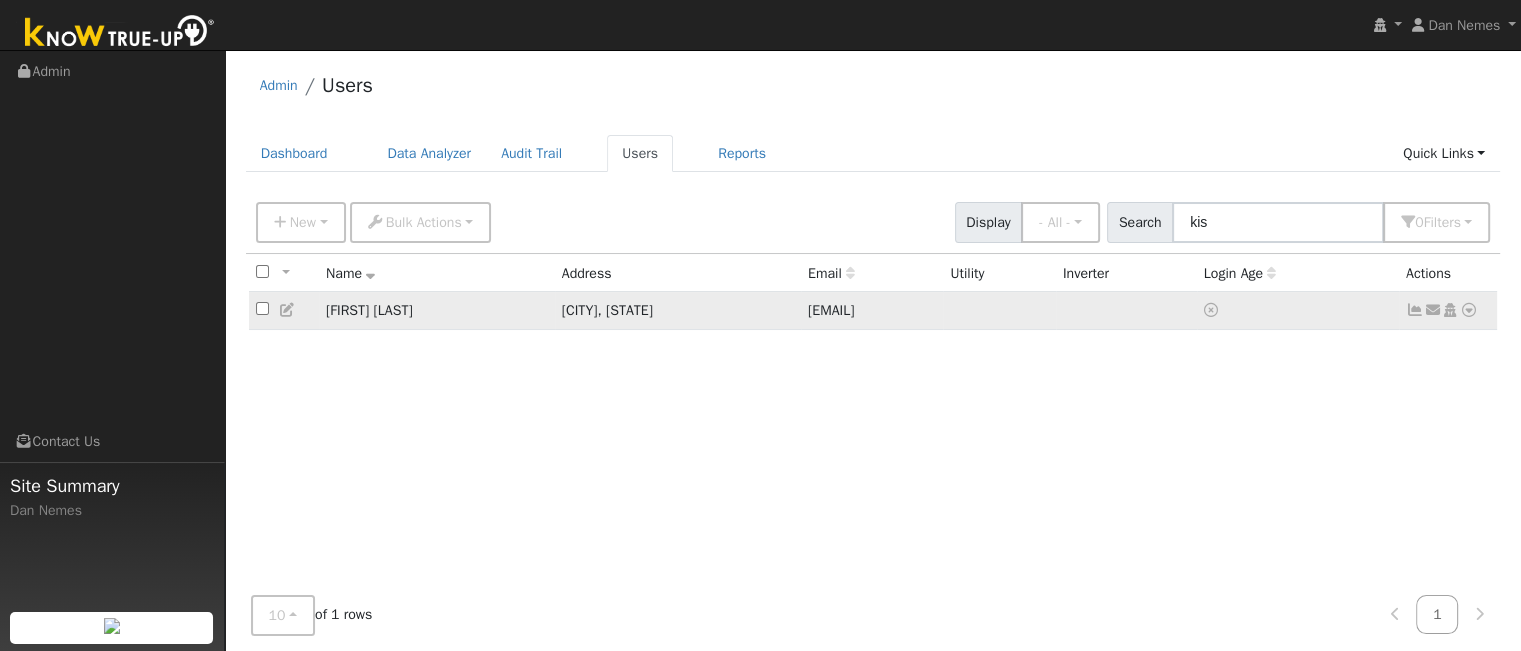 click on "[EMAIL]" at bounding box center [872, 310] 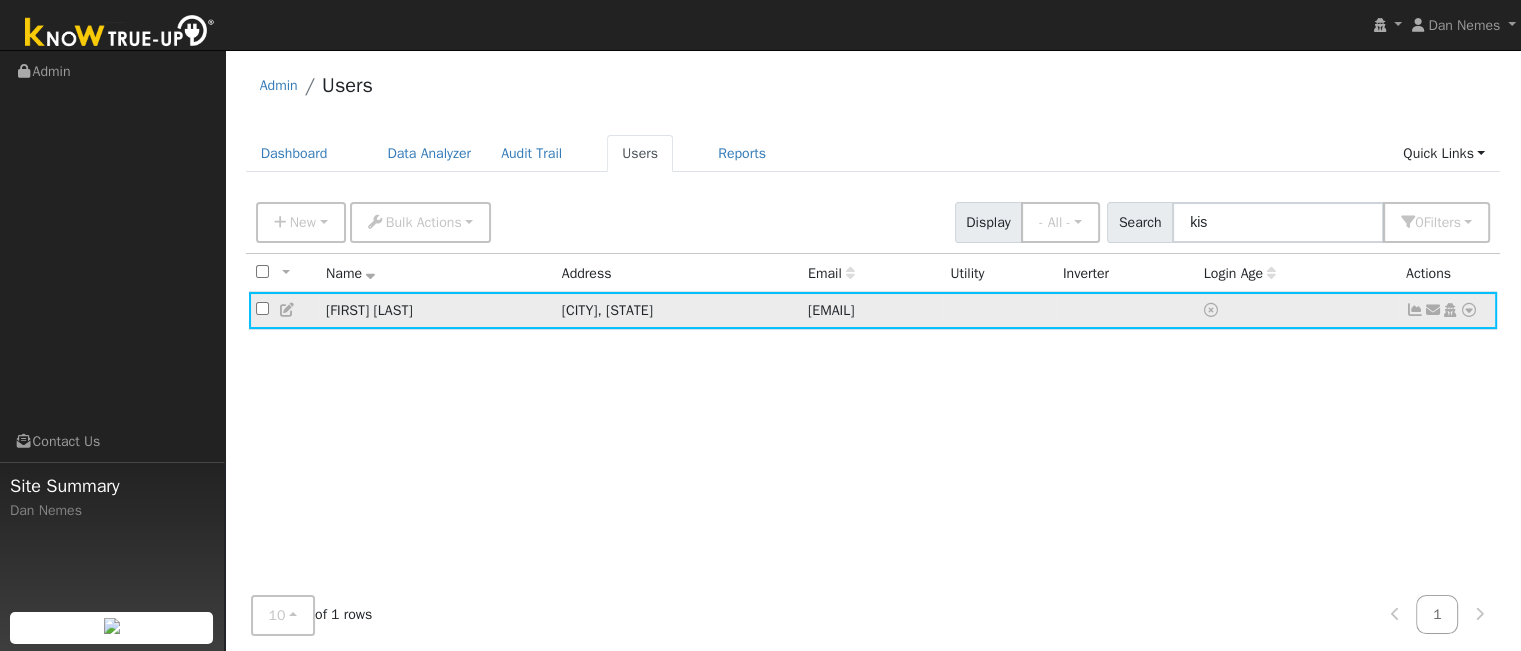 click at bounding box center (1469, 310) 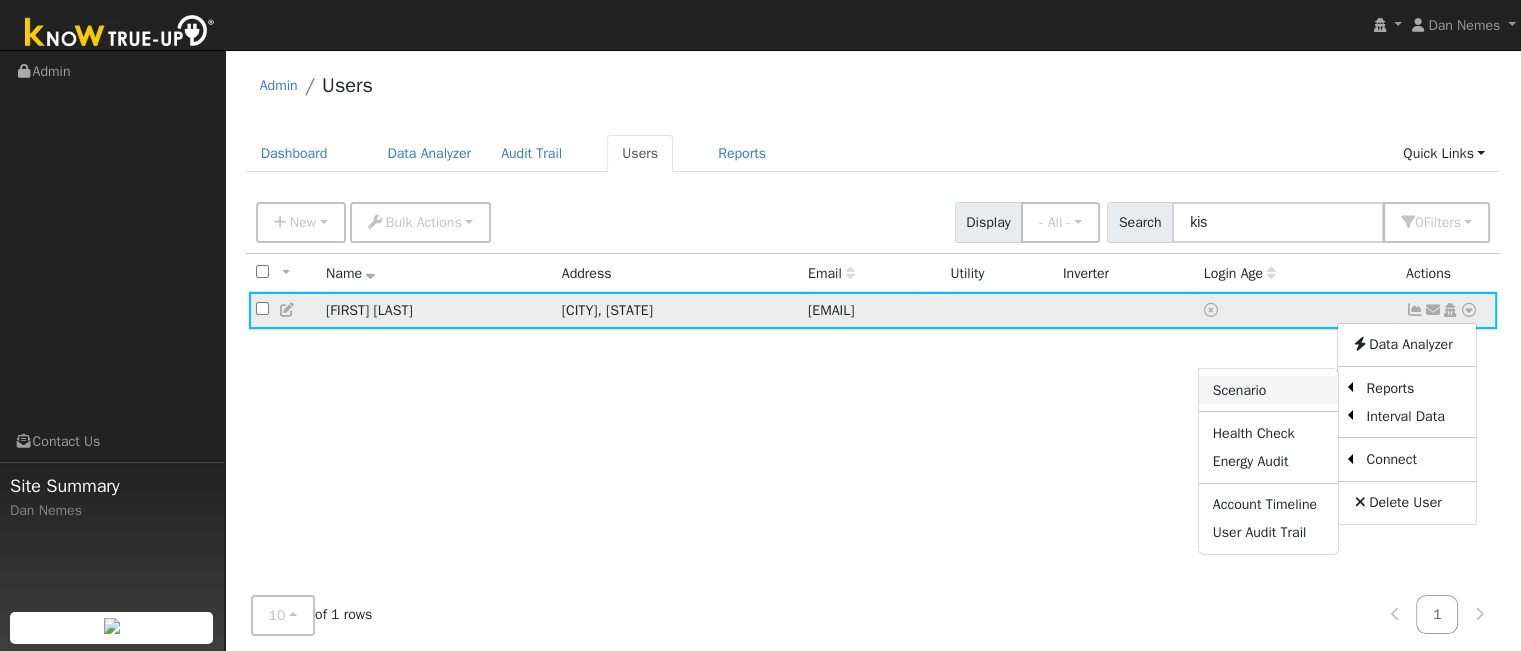 click on "Scenario" at bounding box center [1268, 390] 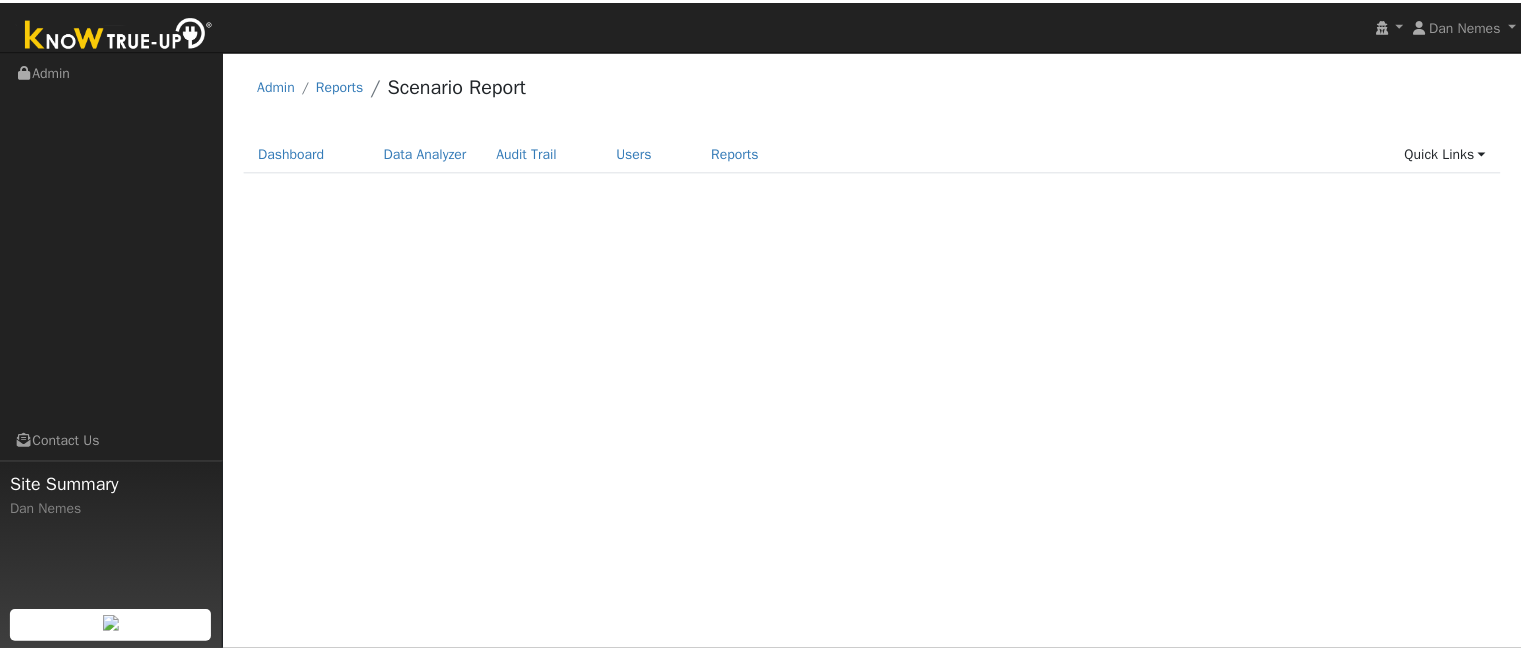 scroll, scrollTop: 0, scrollLeft: 0, axis: both 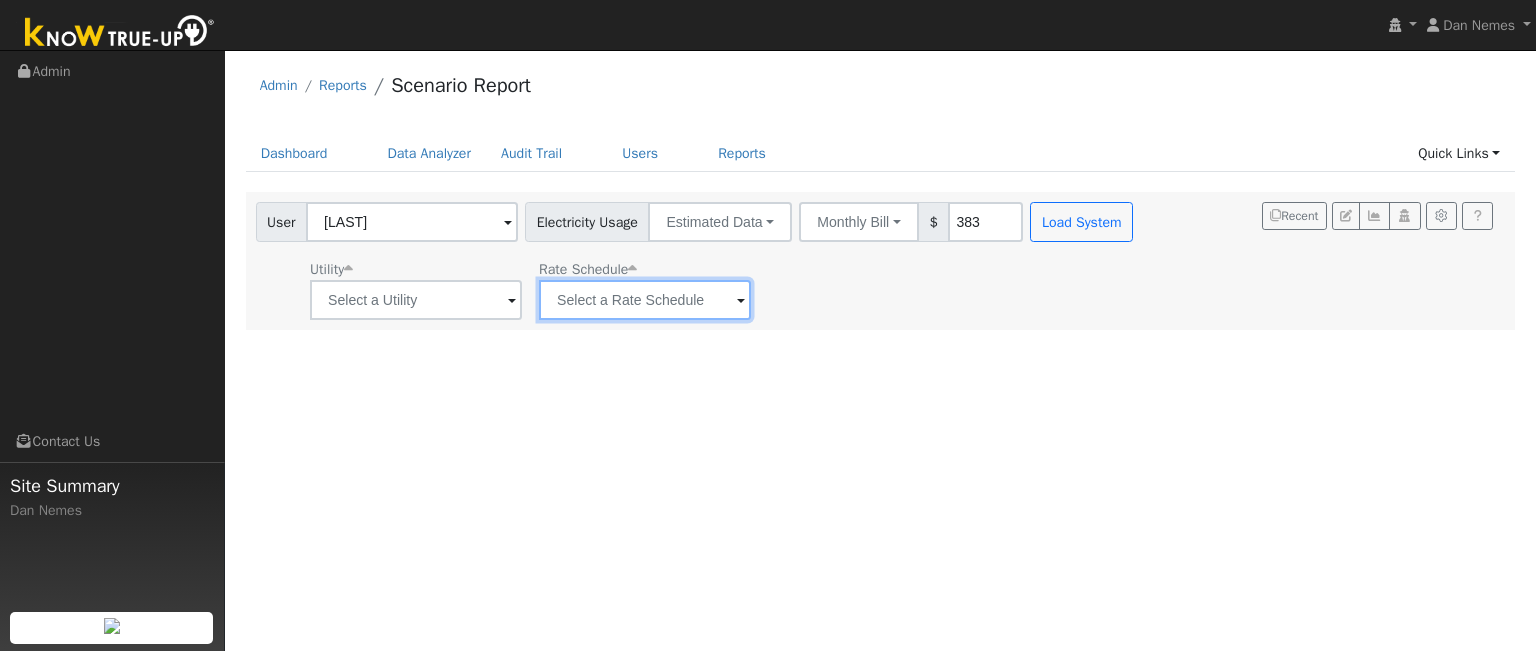 click at bounding box center [416, 300] 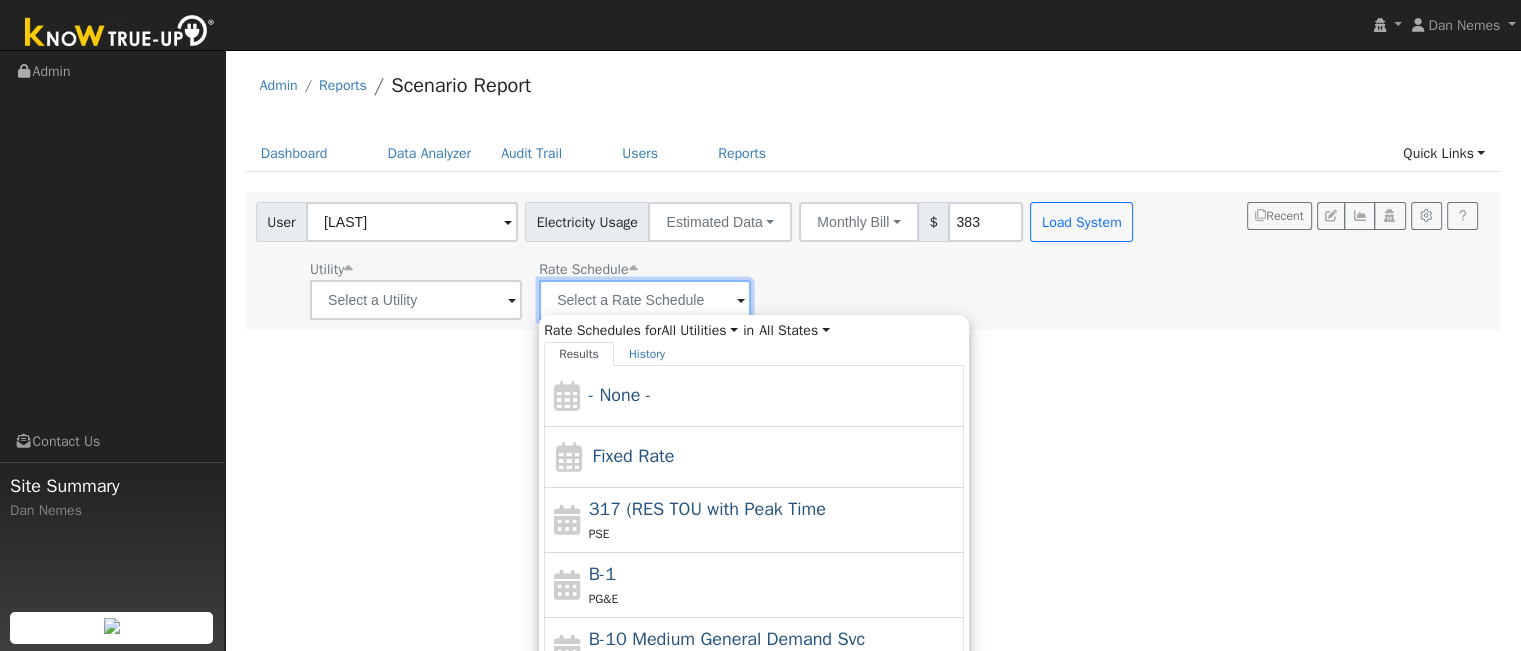 click at bounding box center [416, 300] 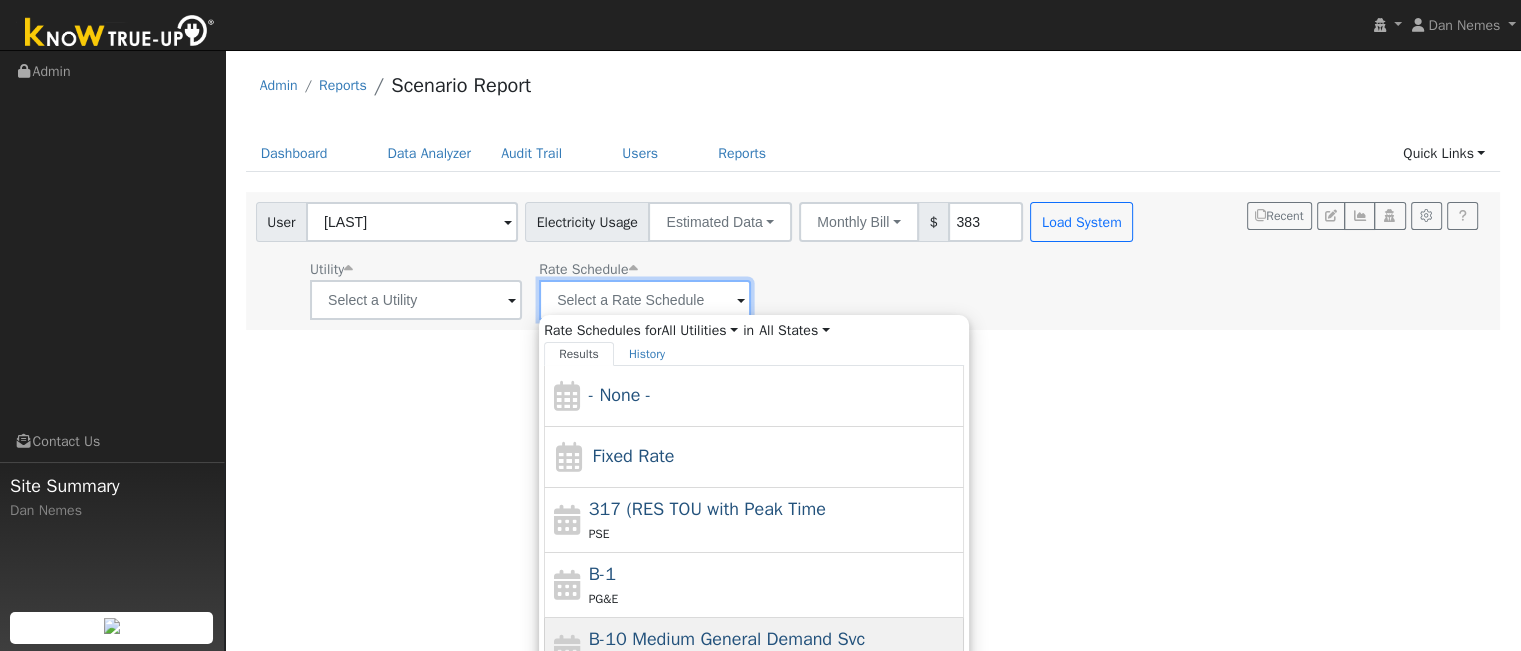 scroll, scrollTop: 0, scrollLeft: 0, axis: both 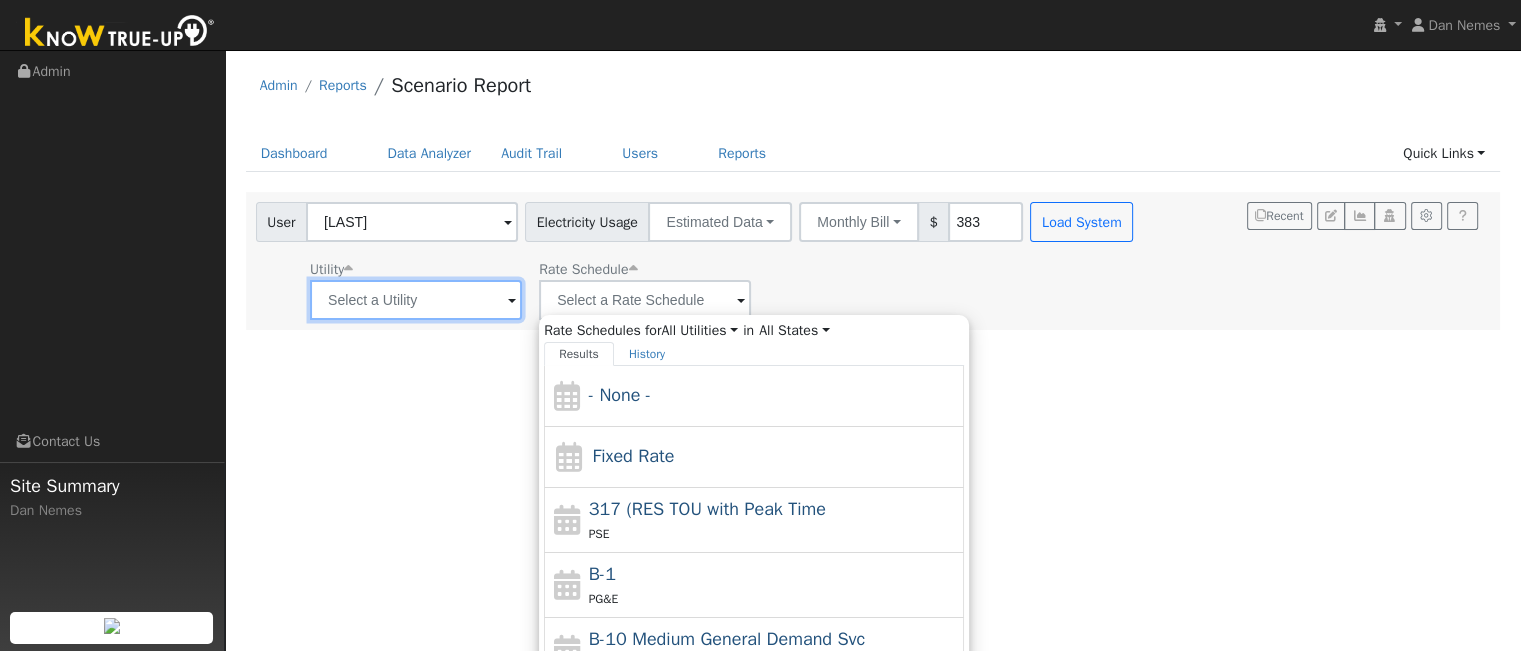 click at bounding box center [416, 300] 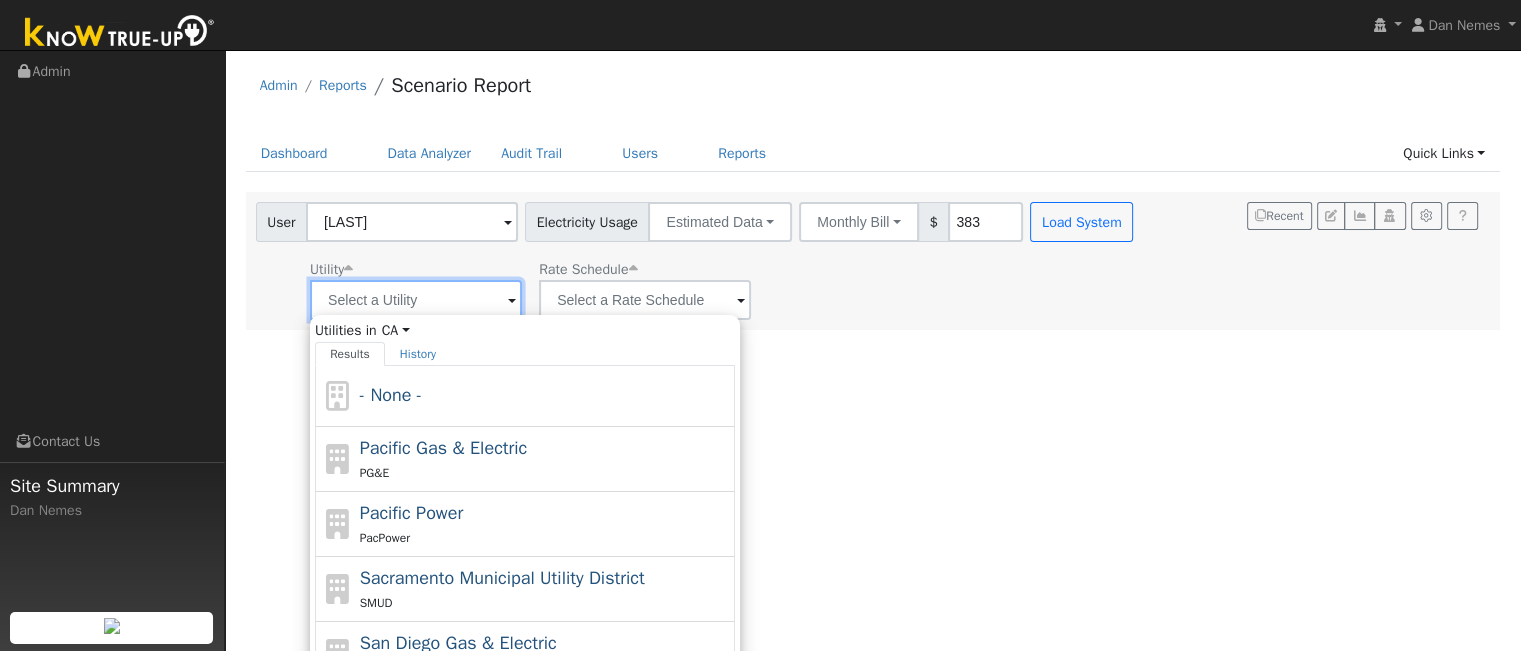 click at bounding box center (416, 300) 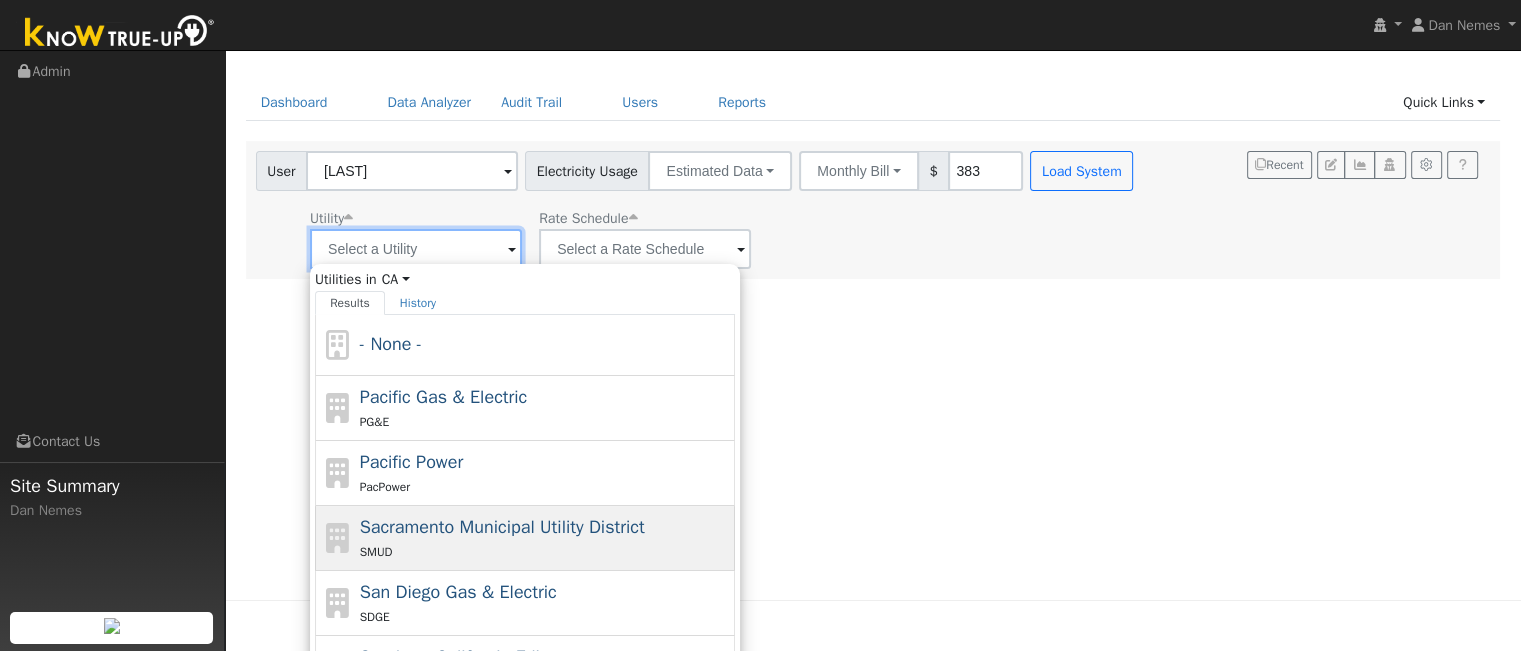 scroll, scrollTop: 139, scrollLeft: 0, axis: vertical 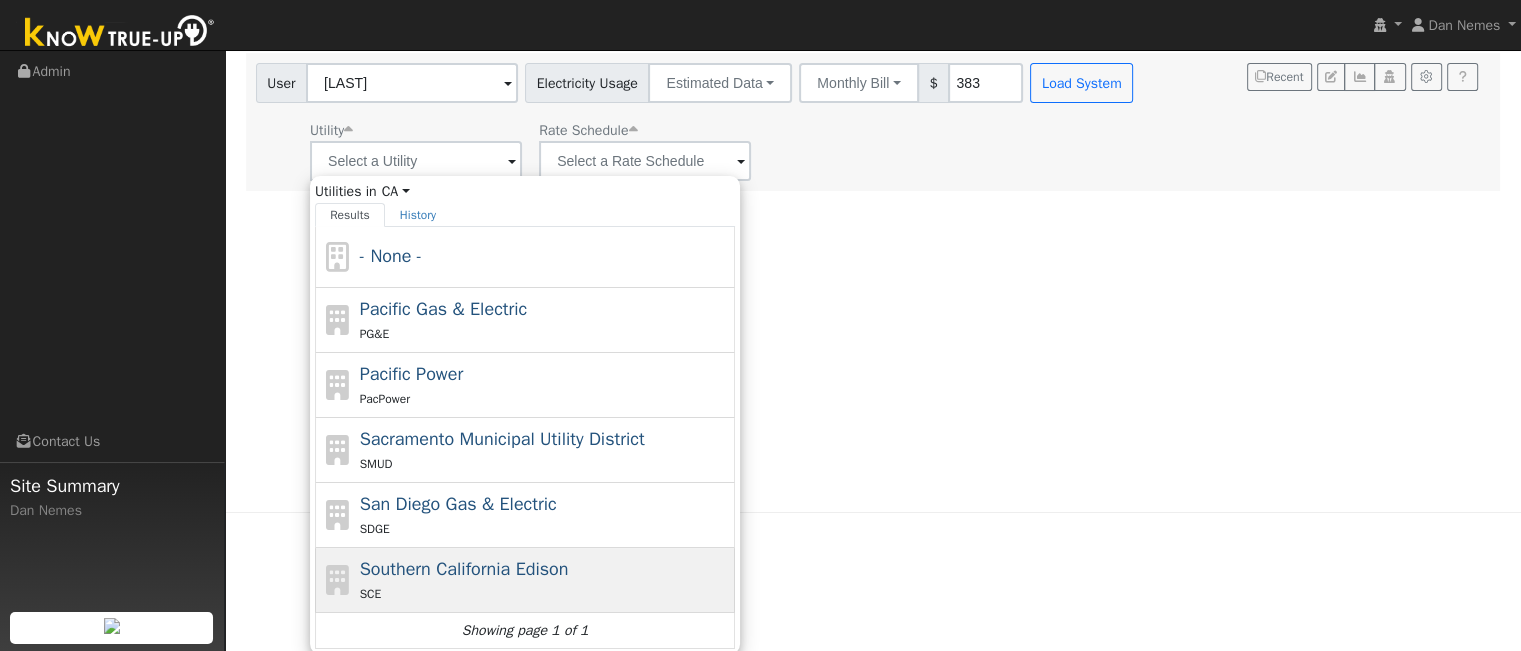 click on "Southern California Edison" at bounding box center (464, 569) 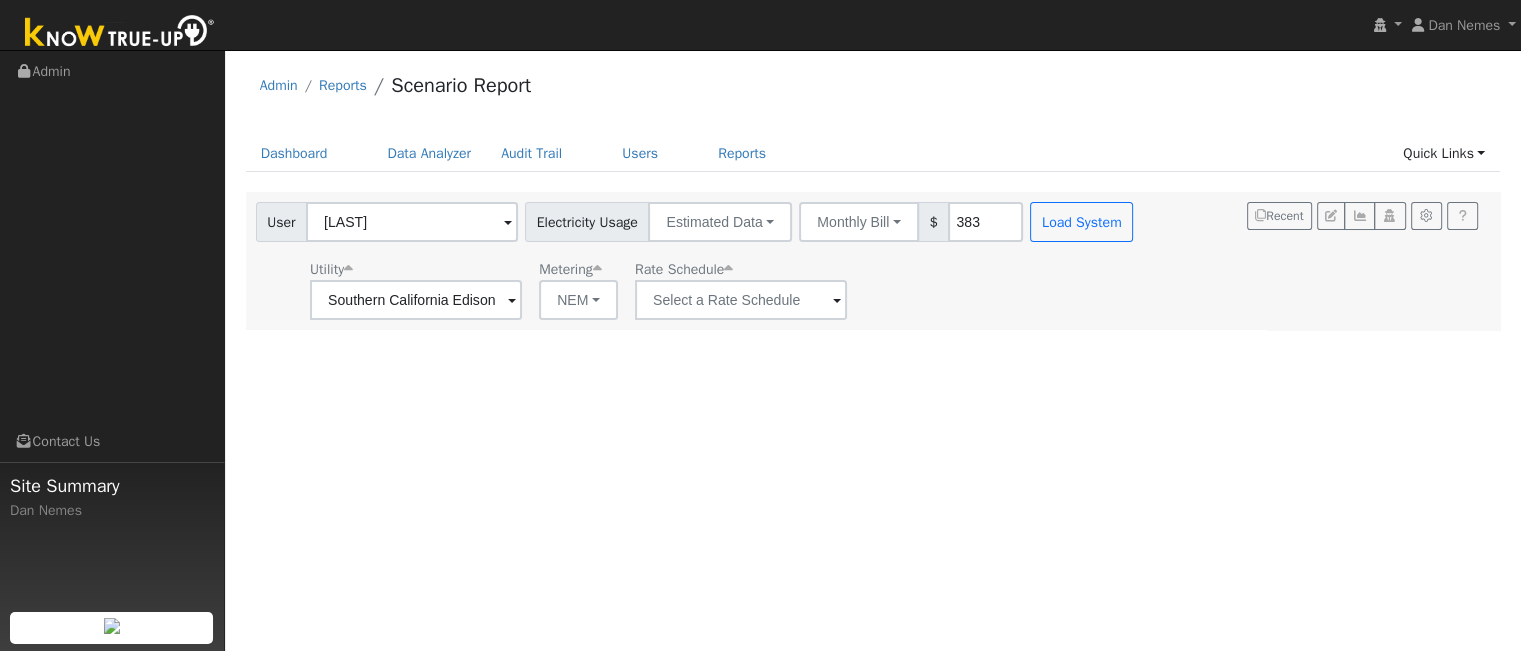scroll, scrollTop: 0, scrollLeft: 0, axis: both 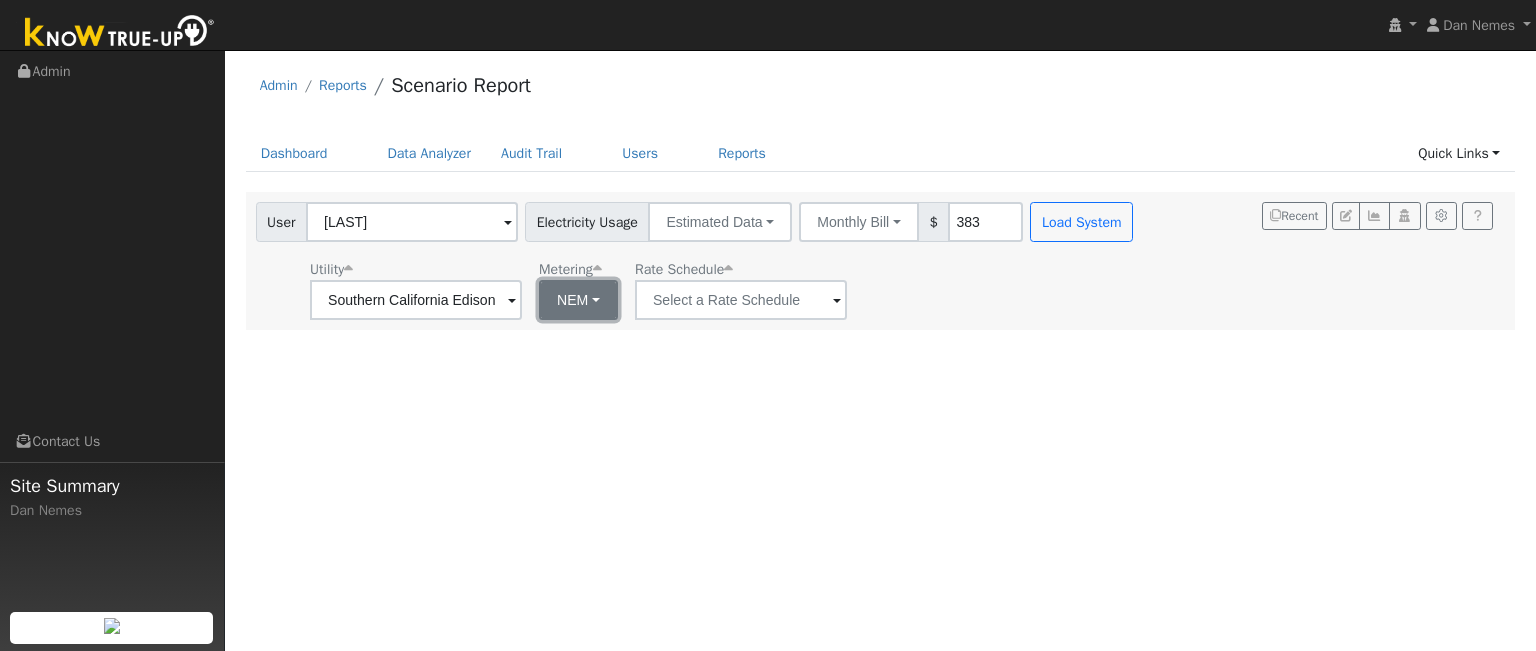 click on "NEM" at bounding box center (578, 300) 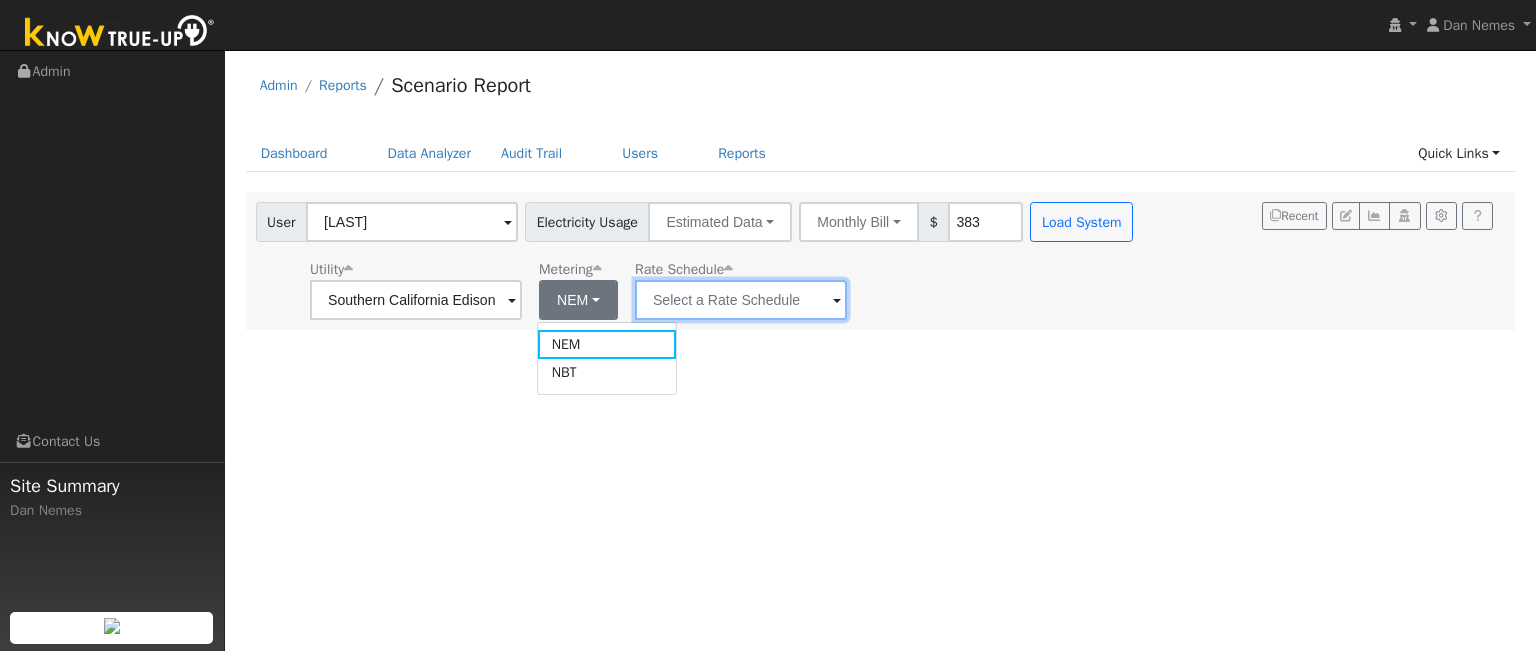 click at bounding box center (416, 300) 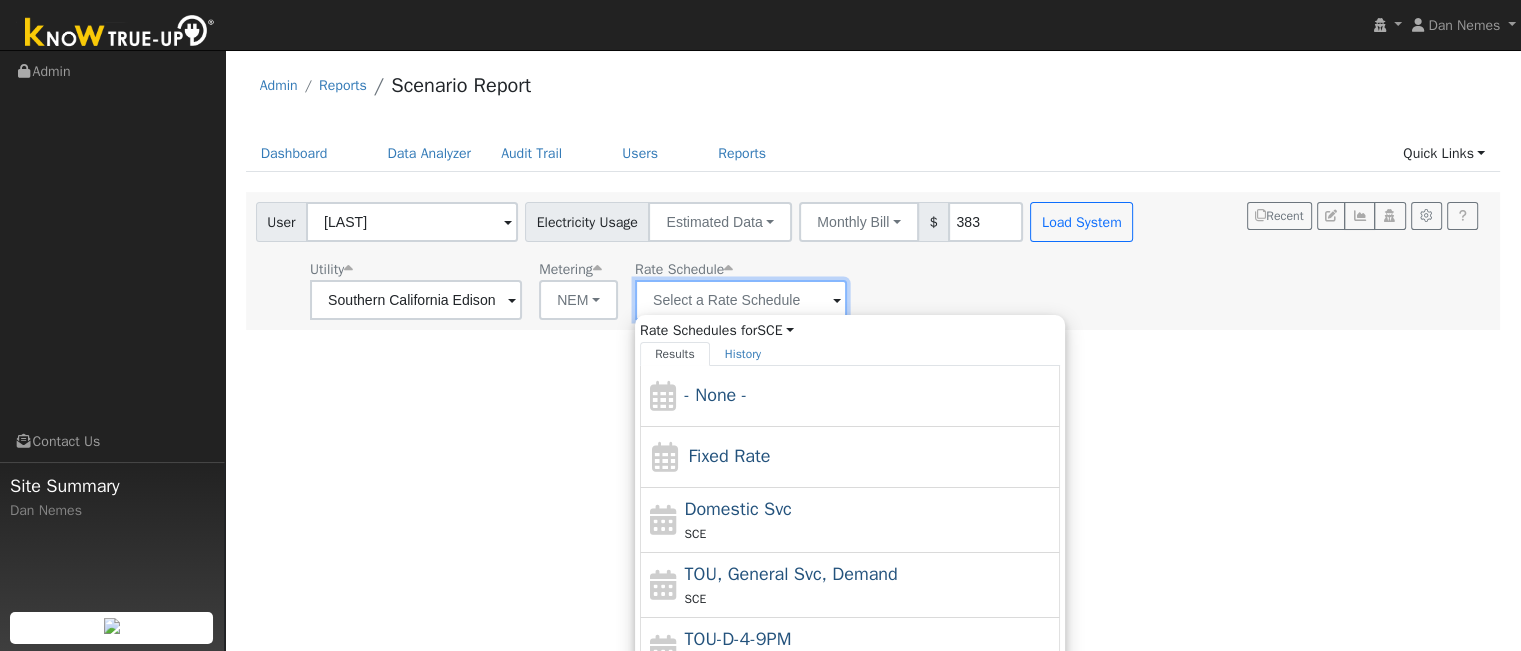 click at bounding box center [416, 300] 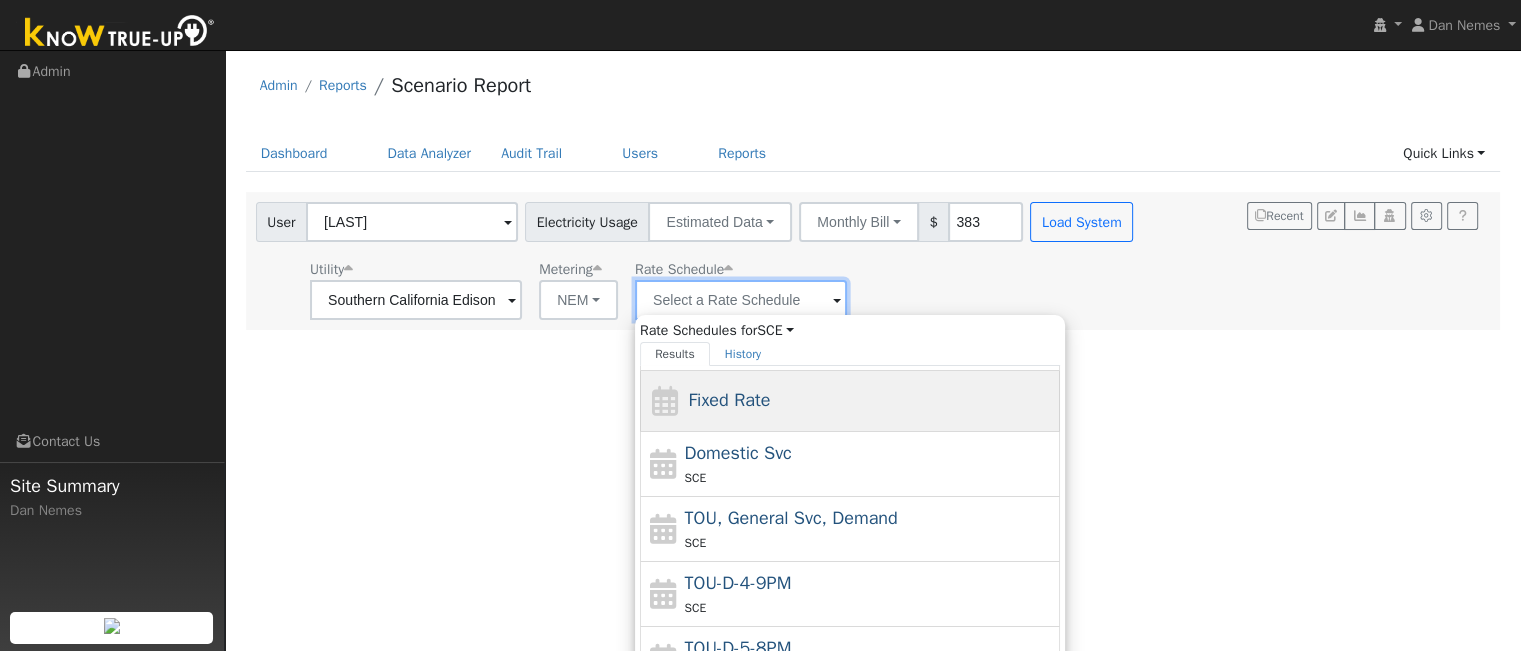 scroll, scrollTop: 87, scrollLeft: 0, axis: vertical 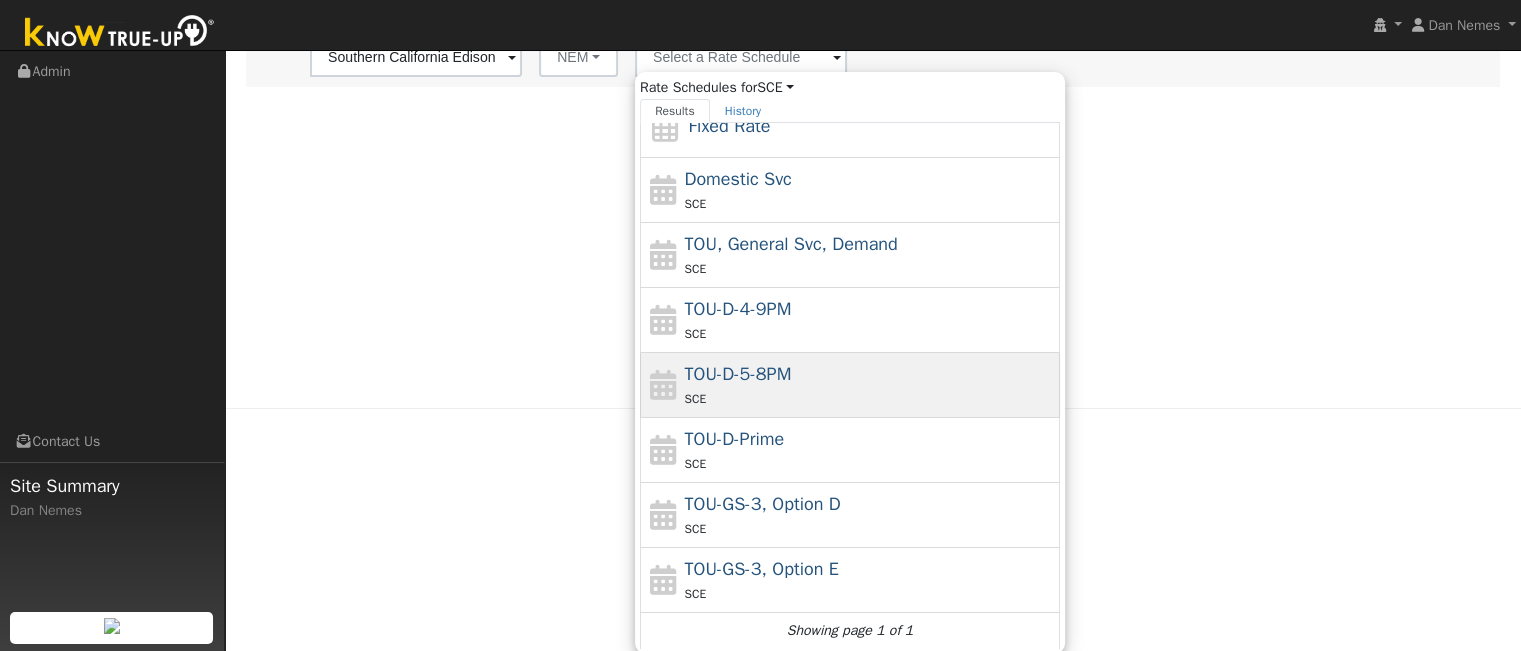 click on "SCE" at bounding box center [870, 398] 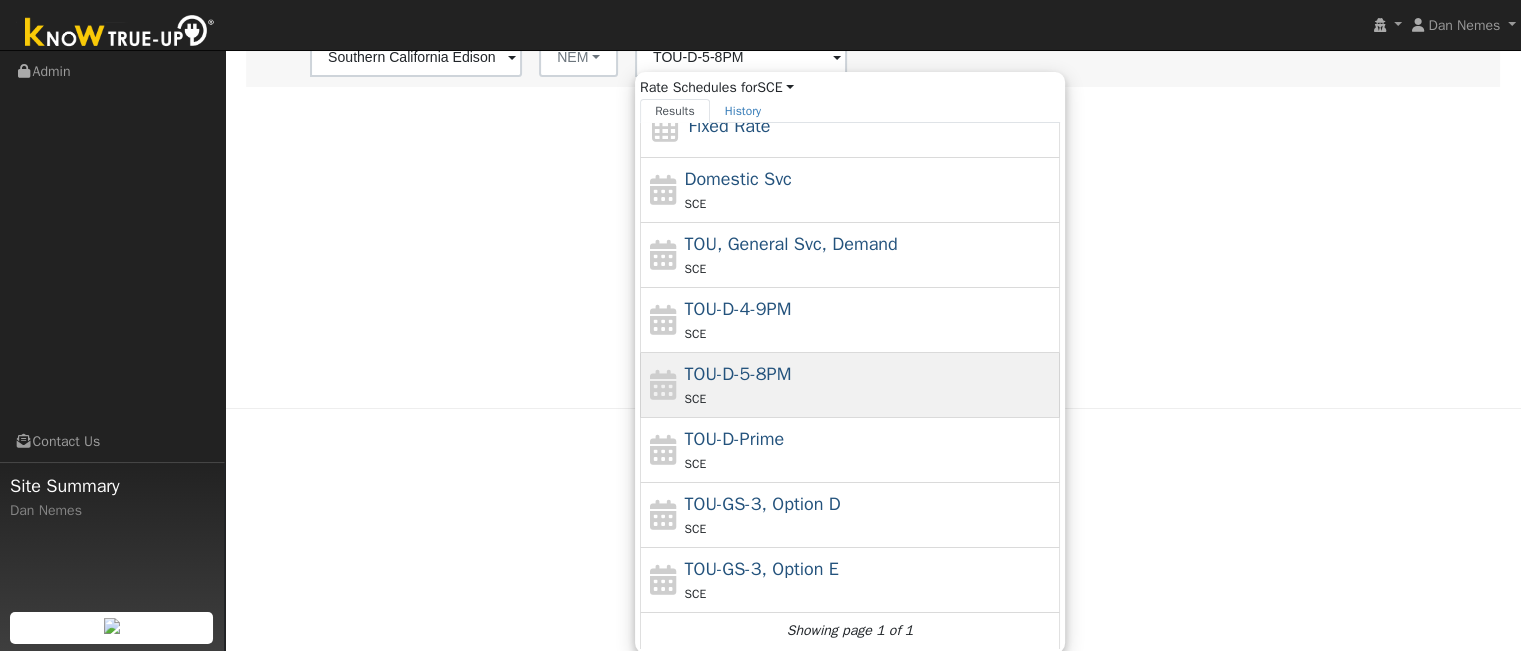 scroll, scrollTop: 0, scrollLeft: 0, axis: both 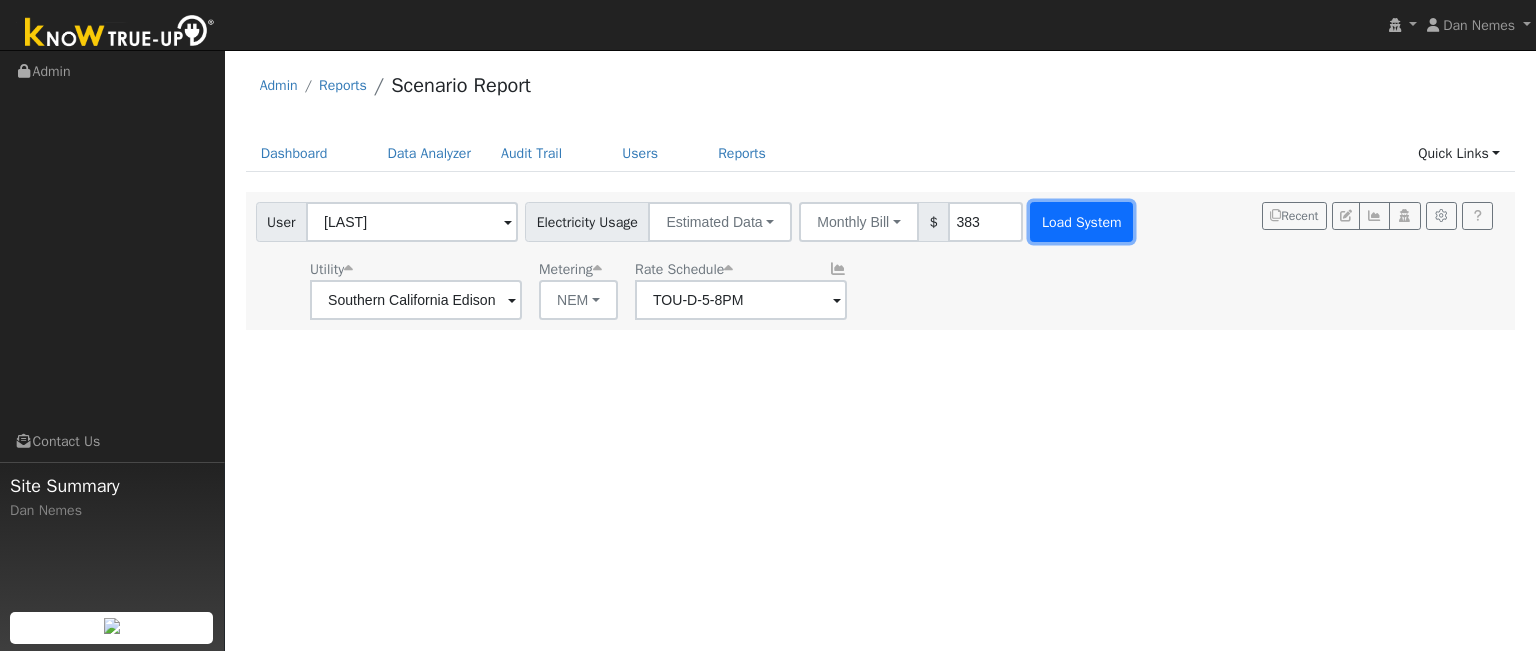 click on "Load System" at bounding box center [1081, 222] 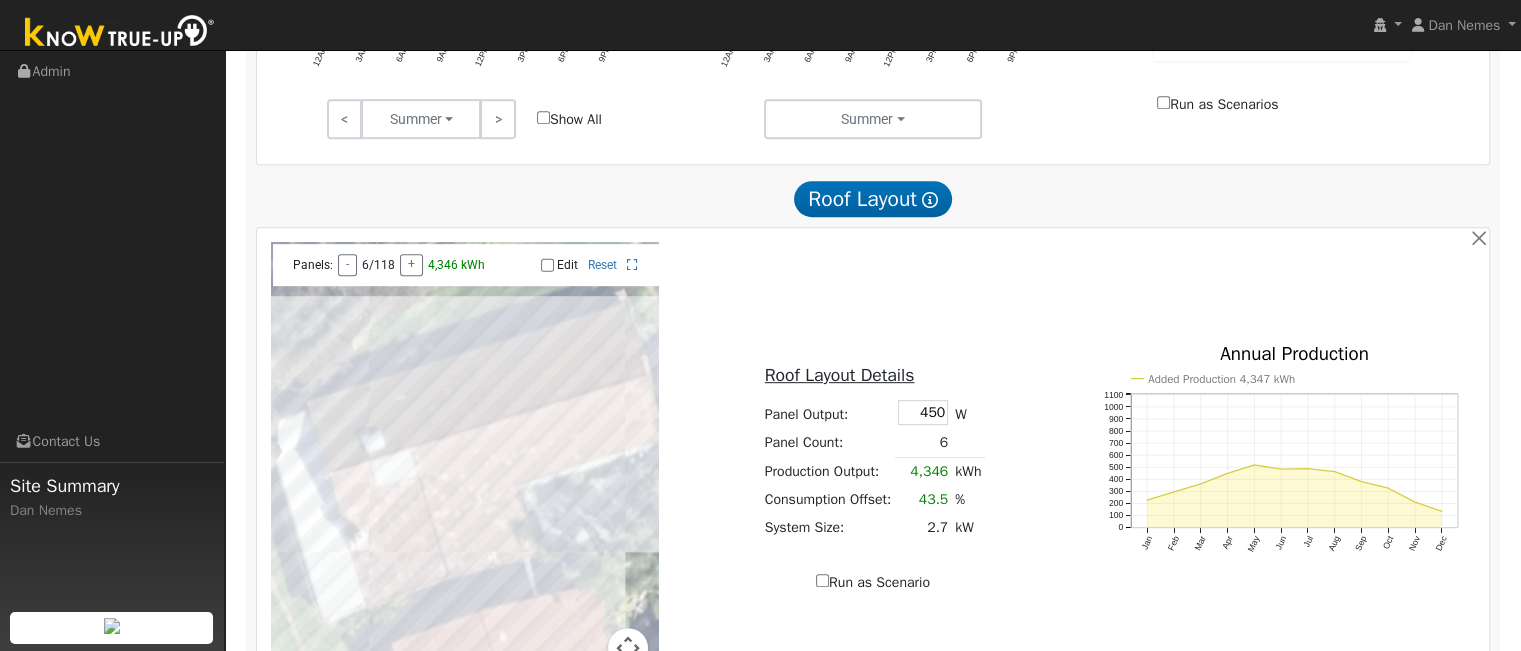 scroll, scrollTop: 1000, scrollLeft: 0, axis: vertical 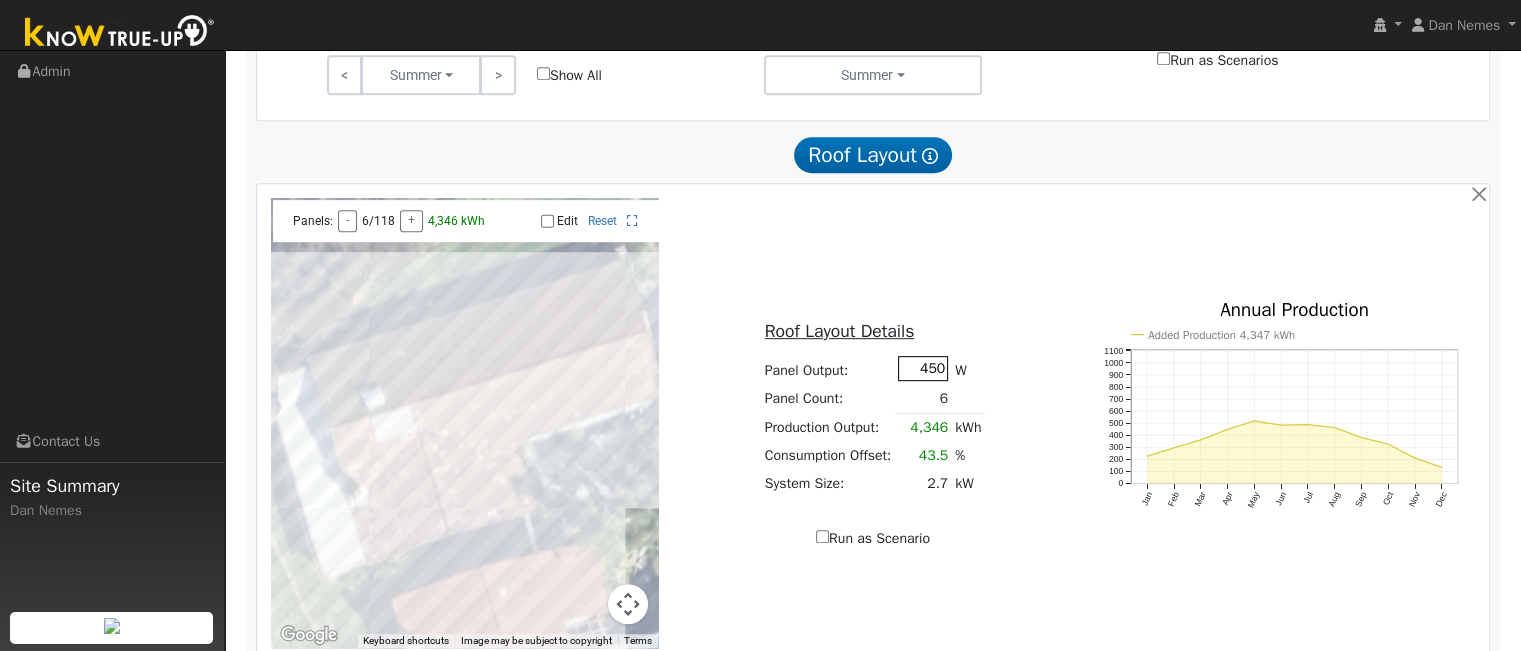 click on "450" at bounding box center (923, 368) 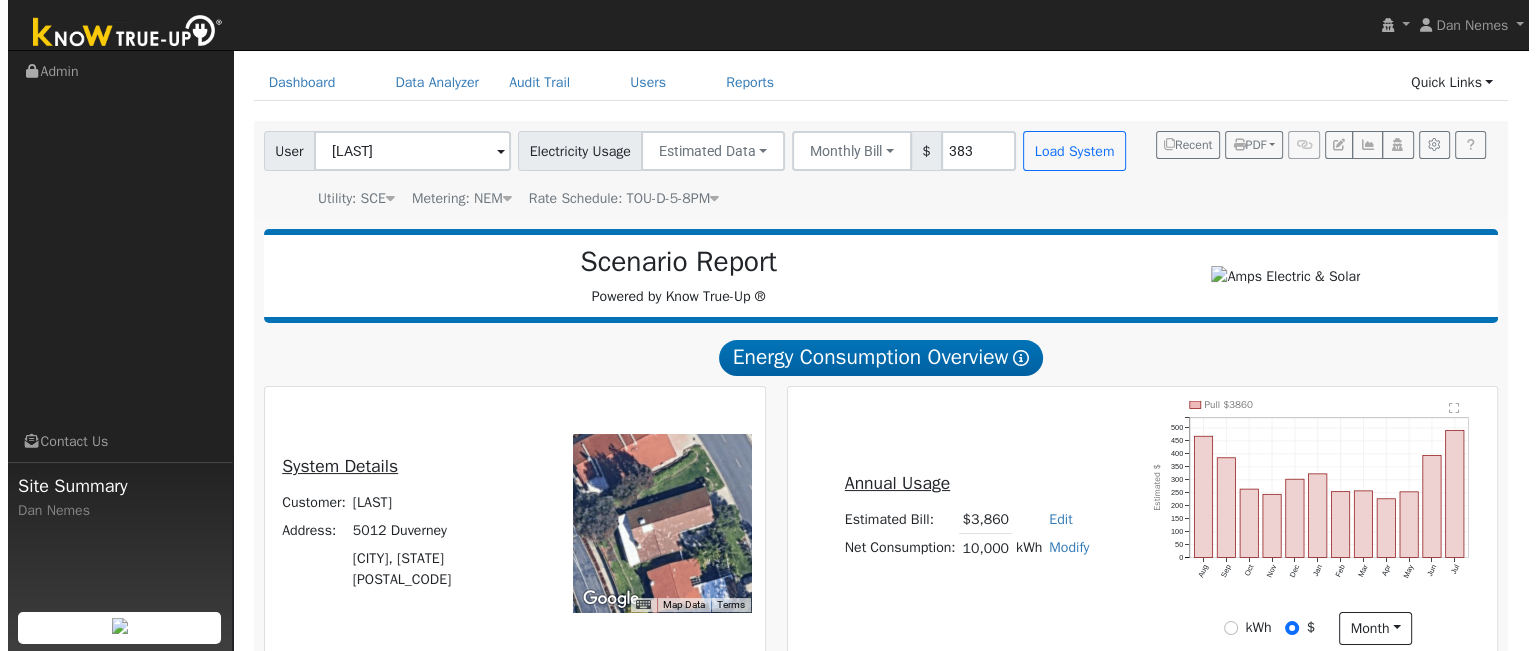 scroll, scrollTop: 0, scrollLeft: 0, axis: both 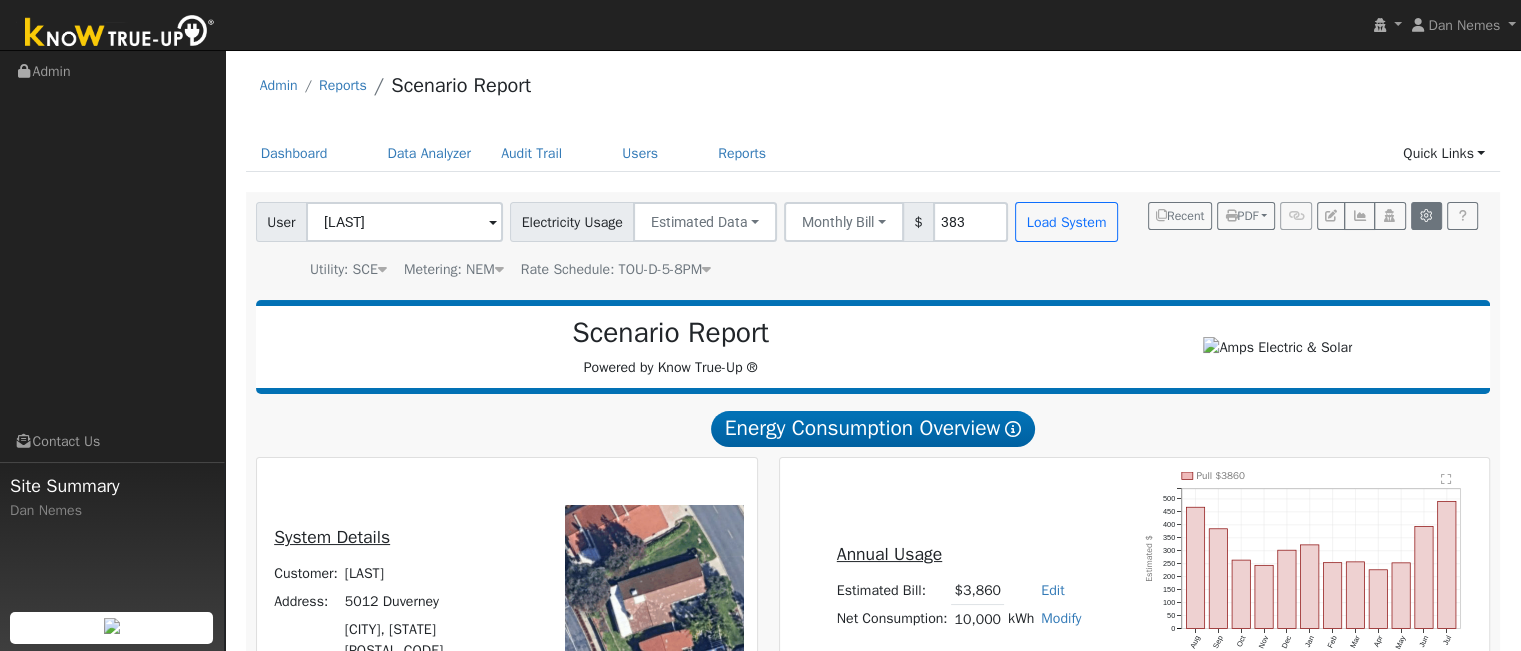 type on "435" 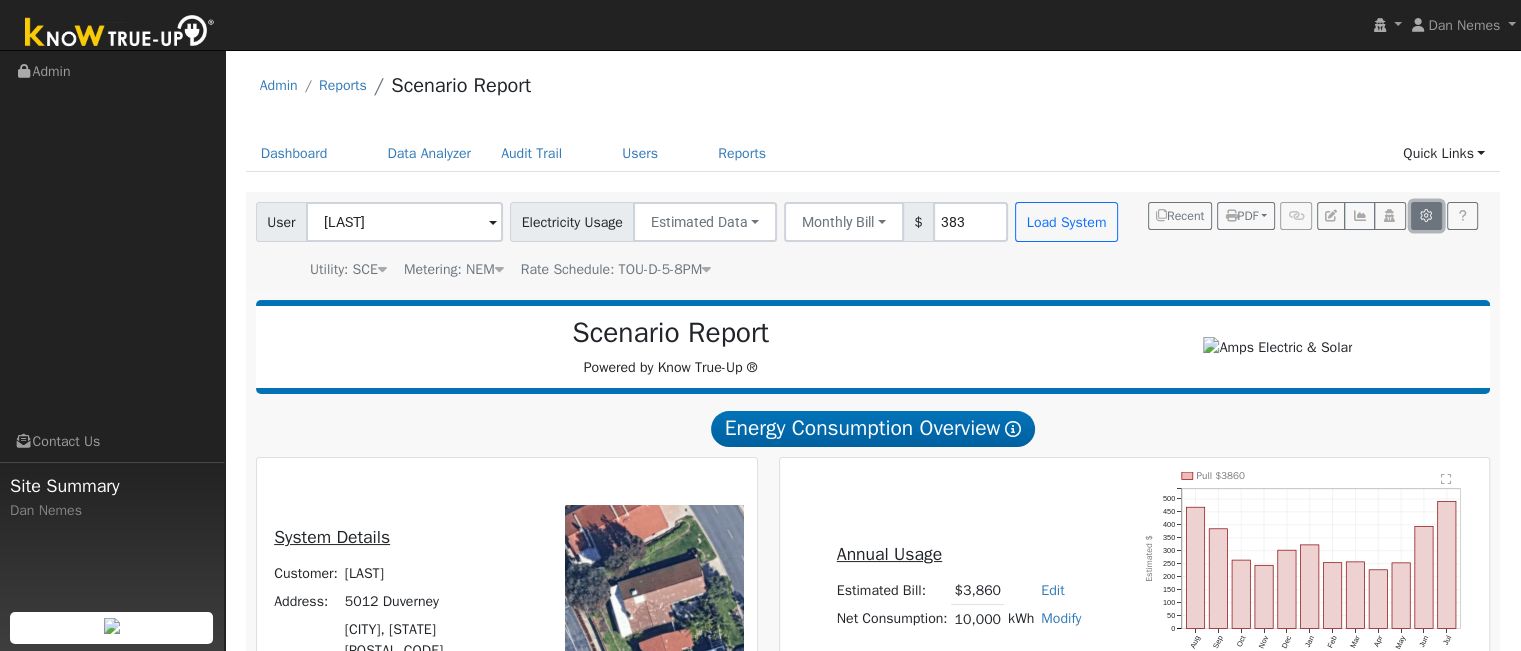 click at bounding box center [1426, 216] 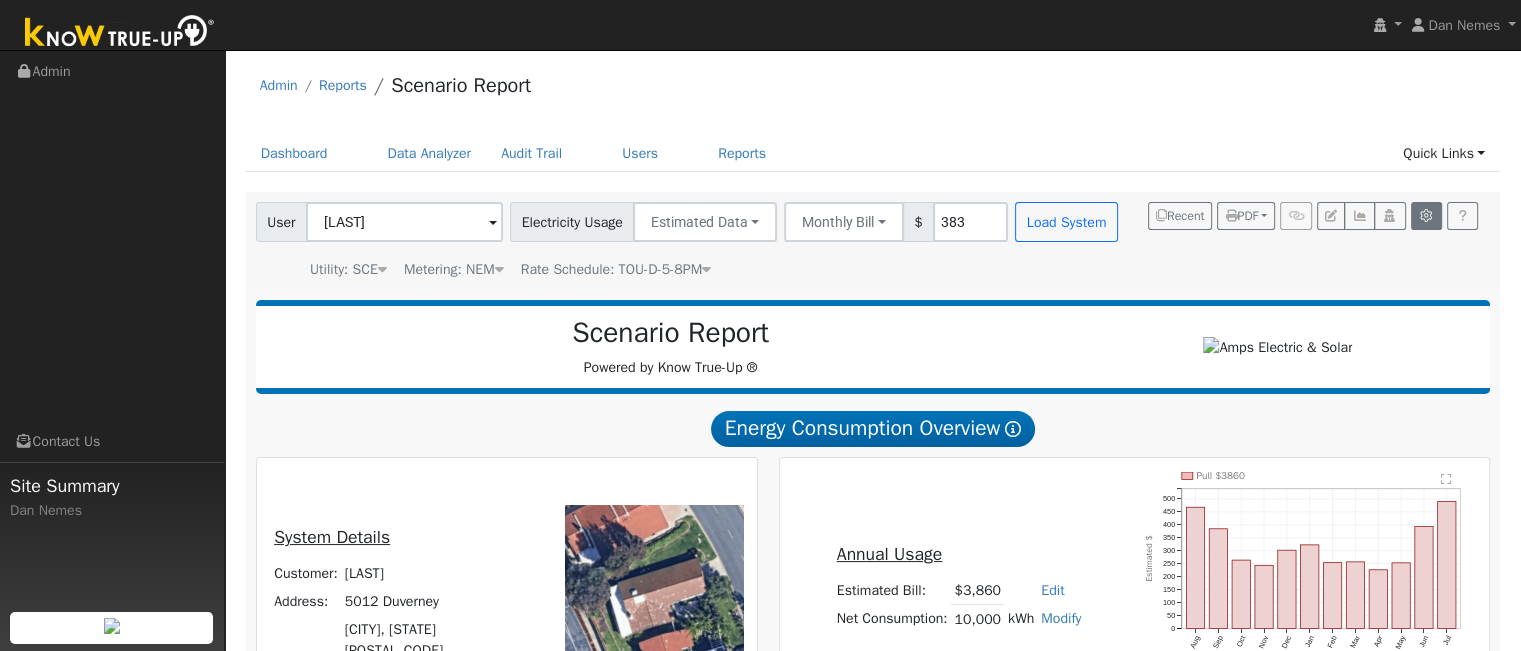 type on "20" 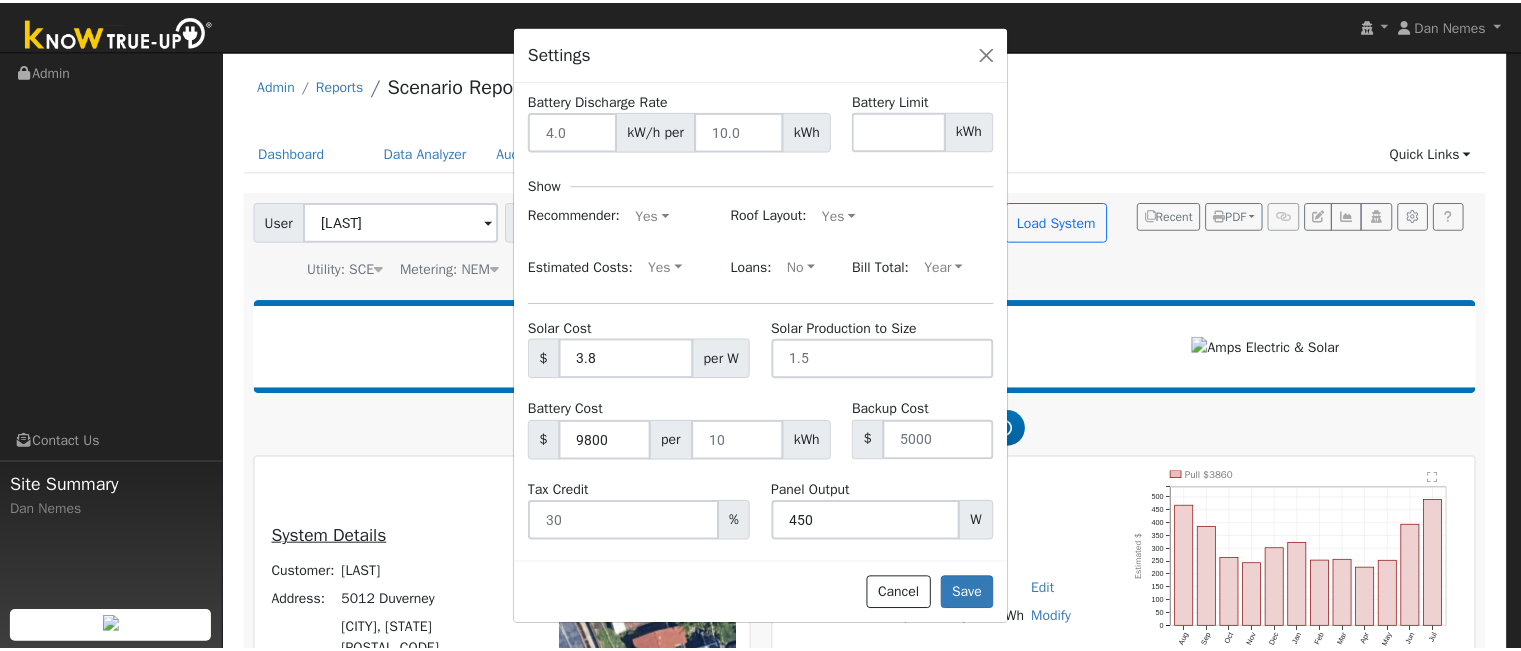 scroll, scrollTop: 317, scrollLeft: 0, axis: vertical 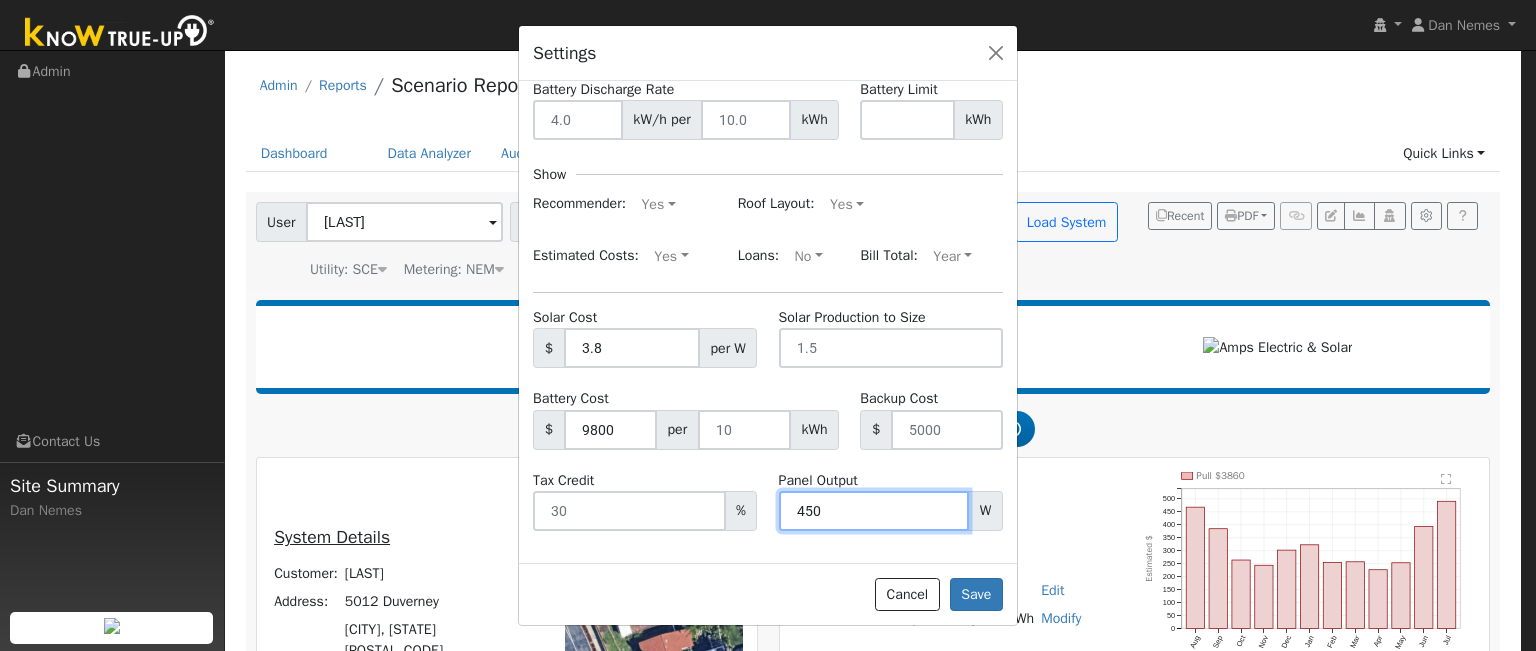 click on "450" at bounding box center [874, 511] 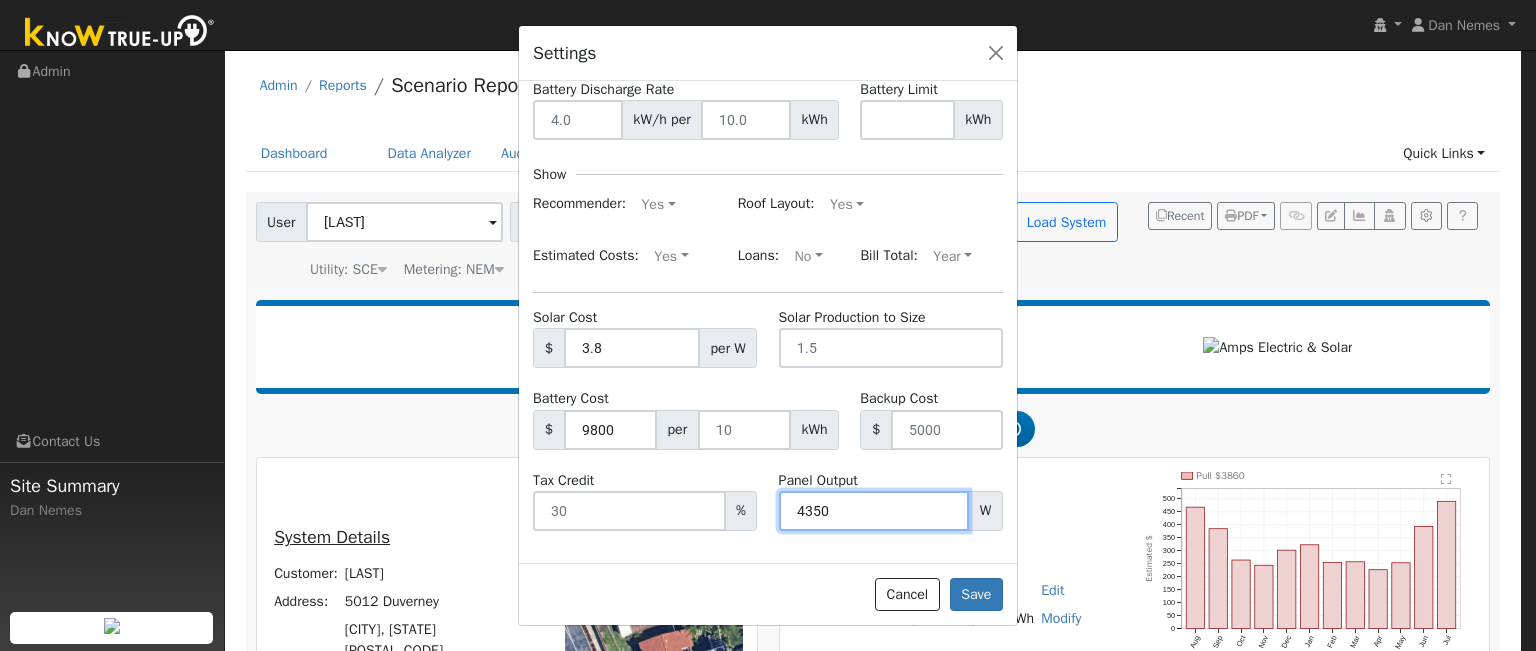 click on "4350" at bounding box center [874, 511] 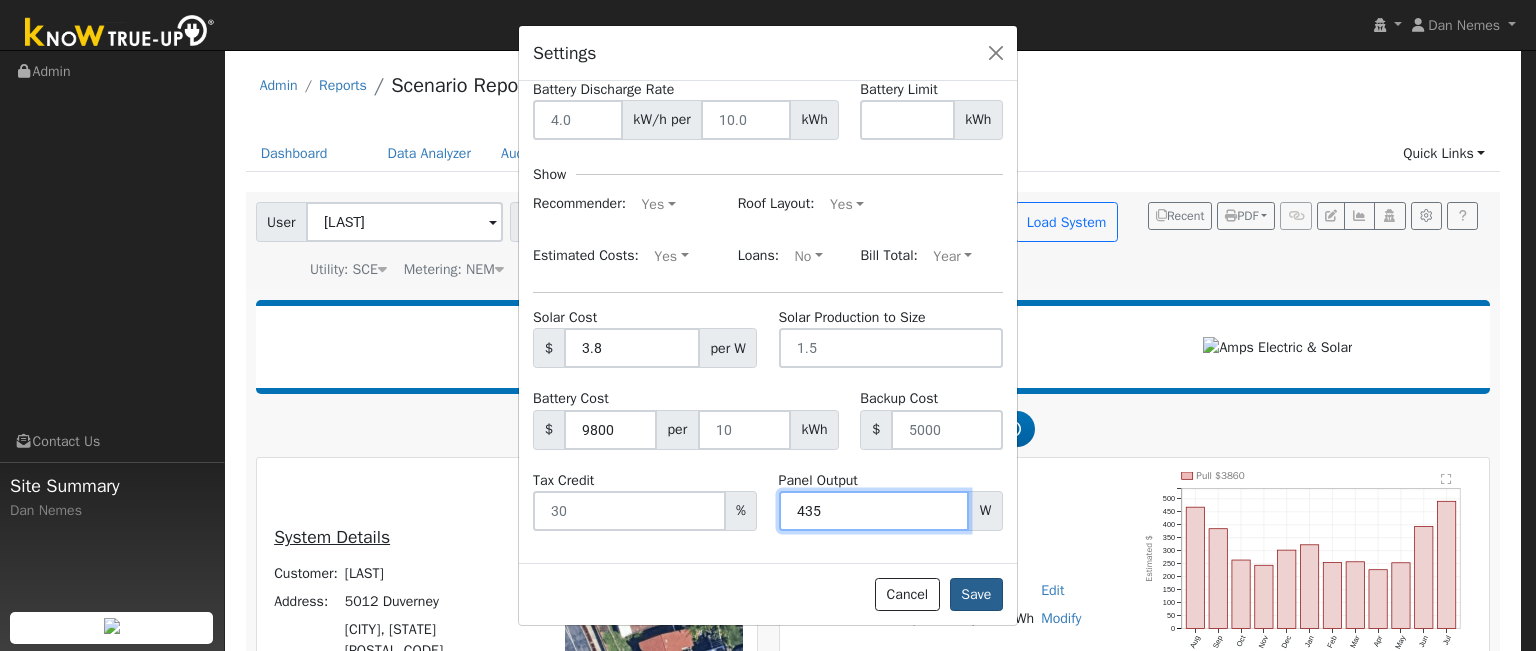 type on "435" 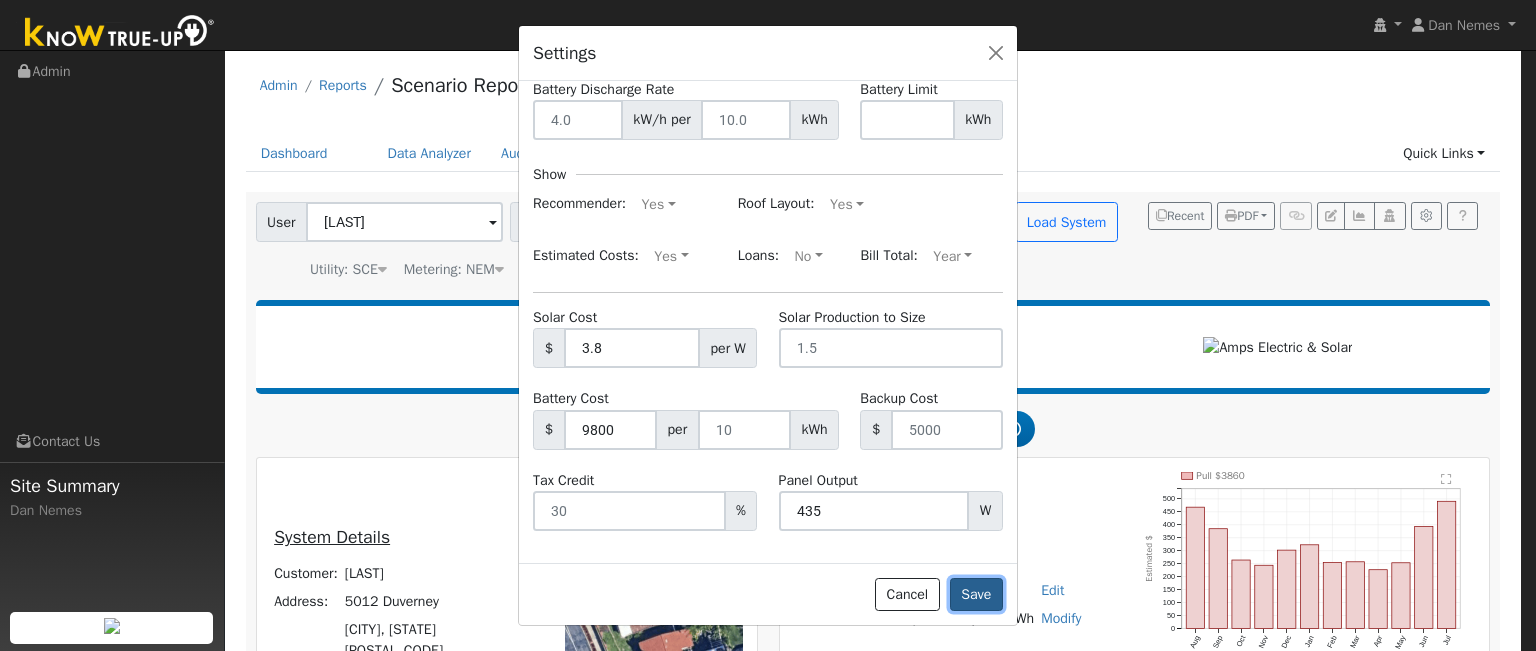 click on "Save" at bounding box center [976, 595] 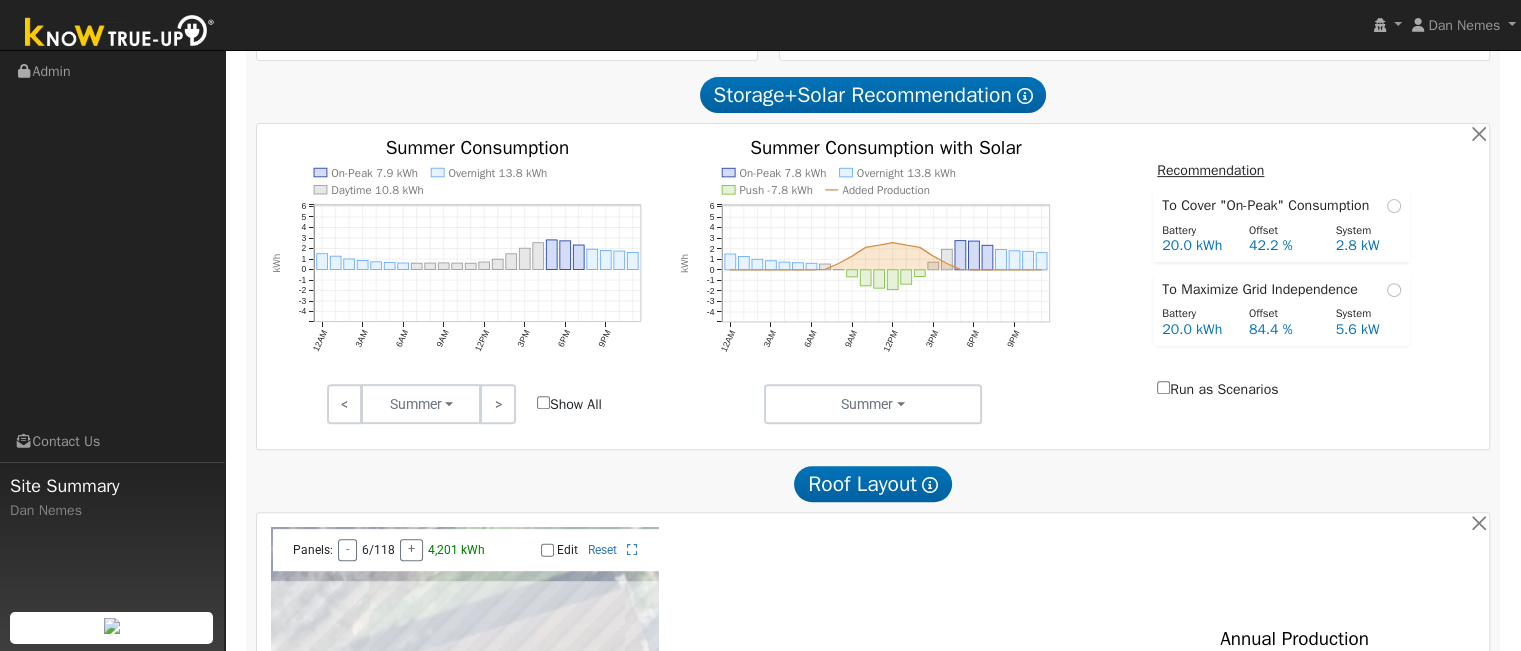 scroll, scrollTop: 800, scrollLeft: 0, axis: vertical 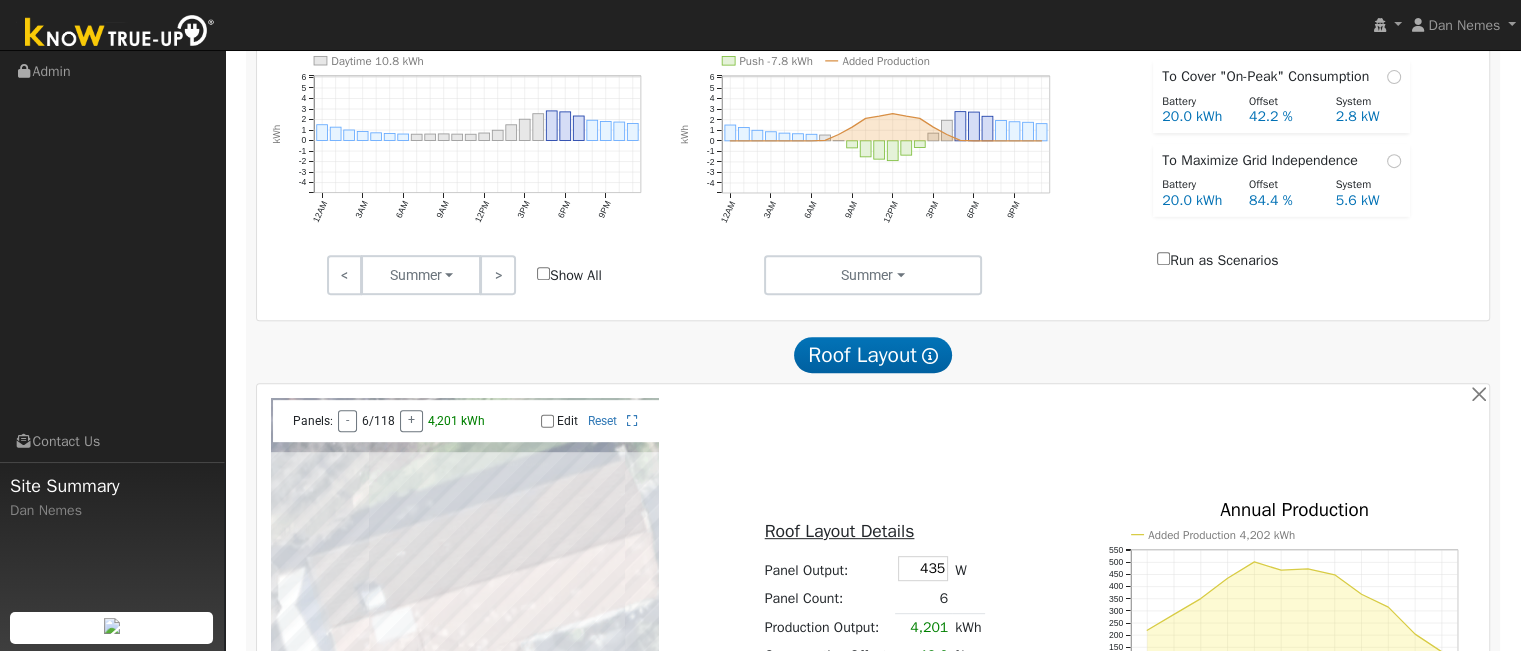 click on "Edit" at bounding box center [547, 421] 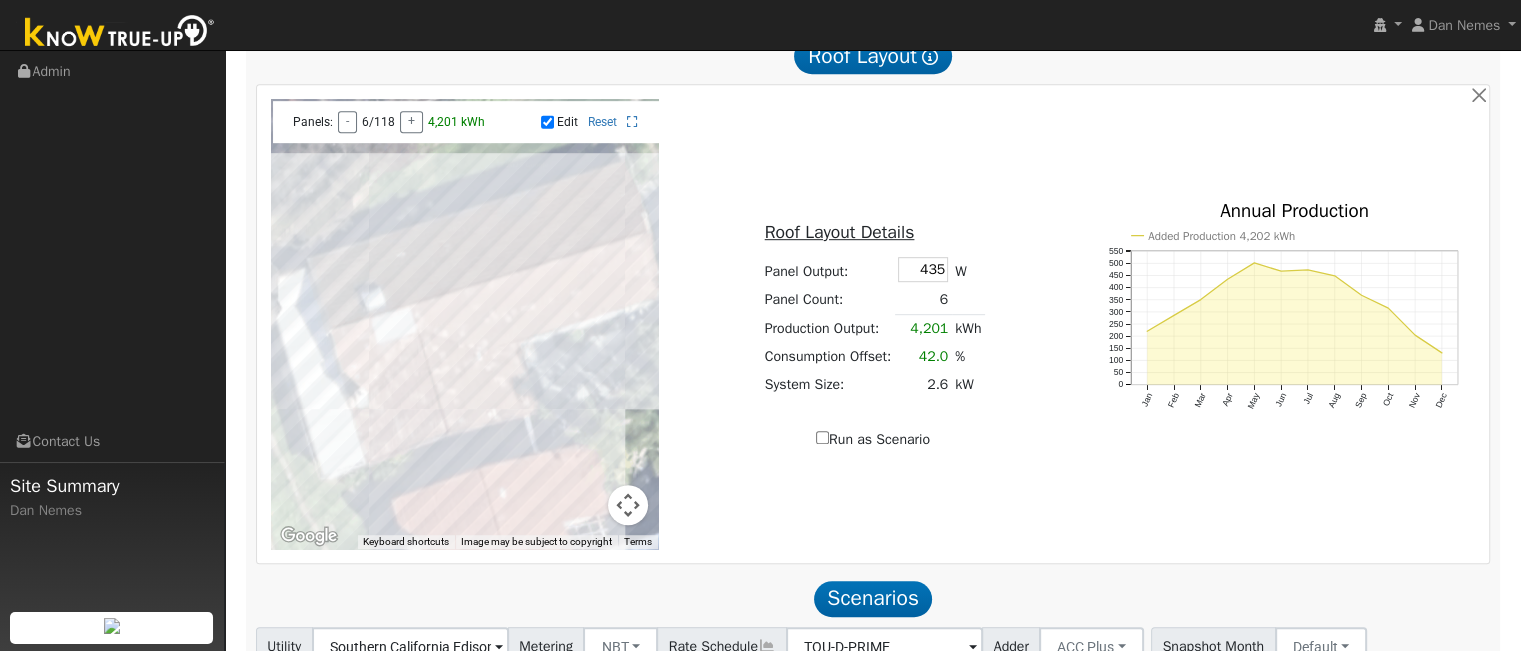 scroll, scrollTop: 1100, scrollLeft: 0, axis: vertical 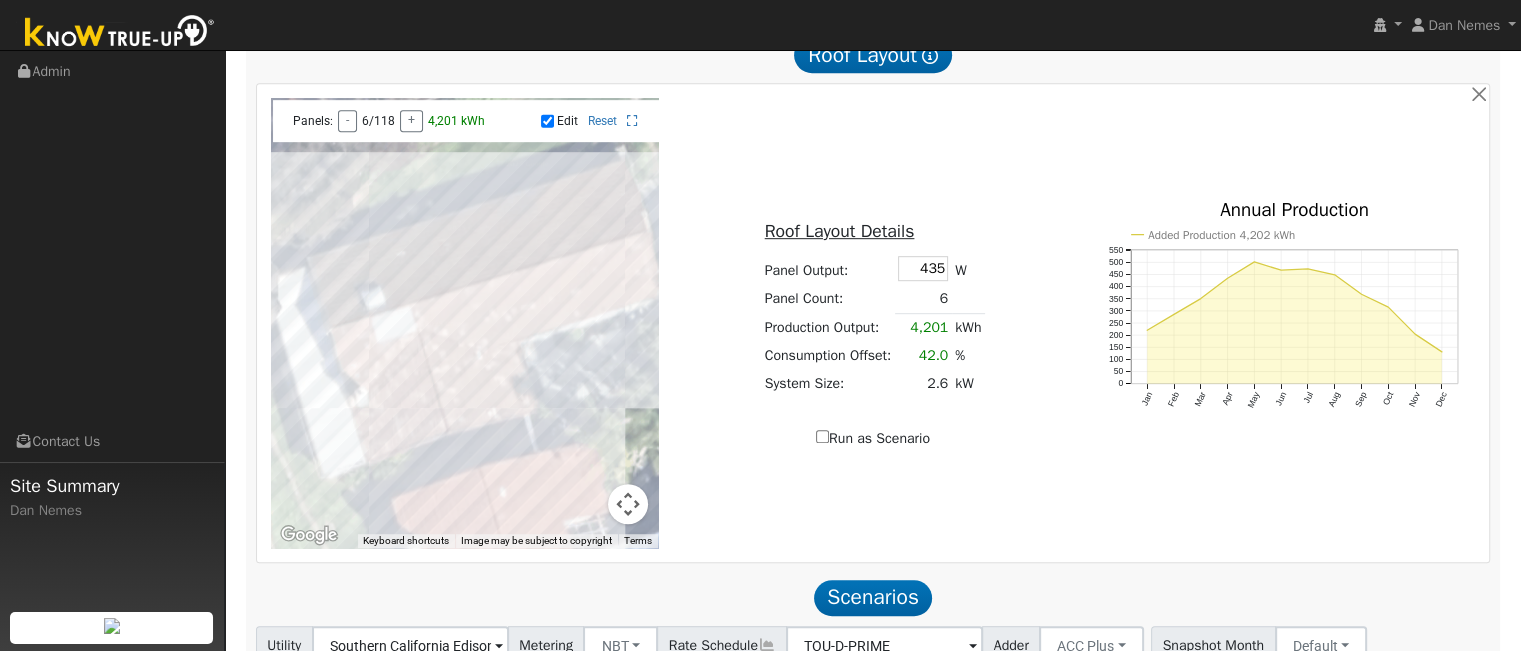 click at bounding box center [465, 323] 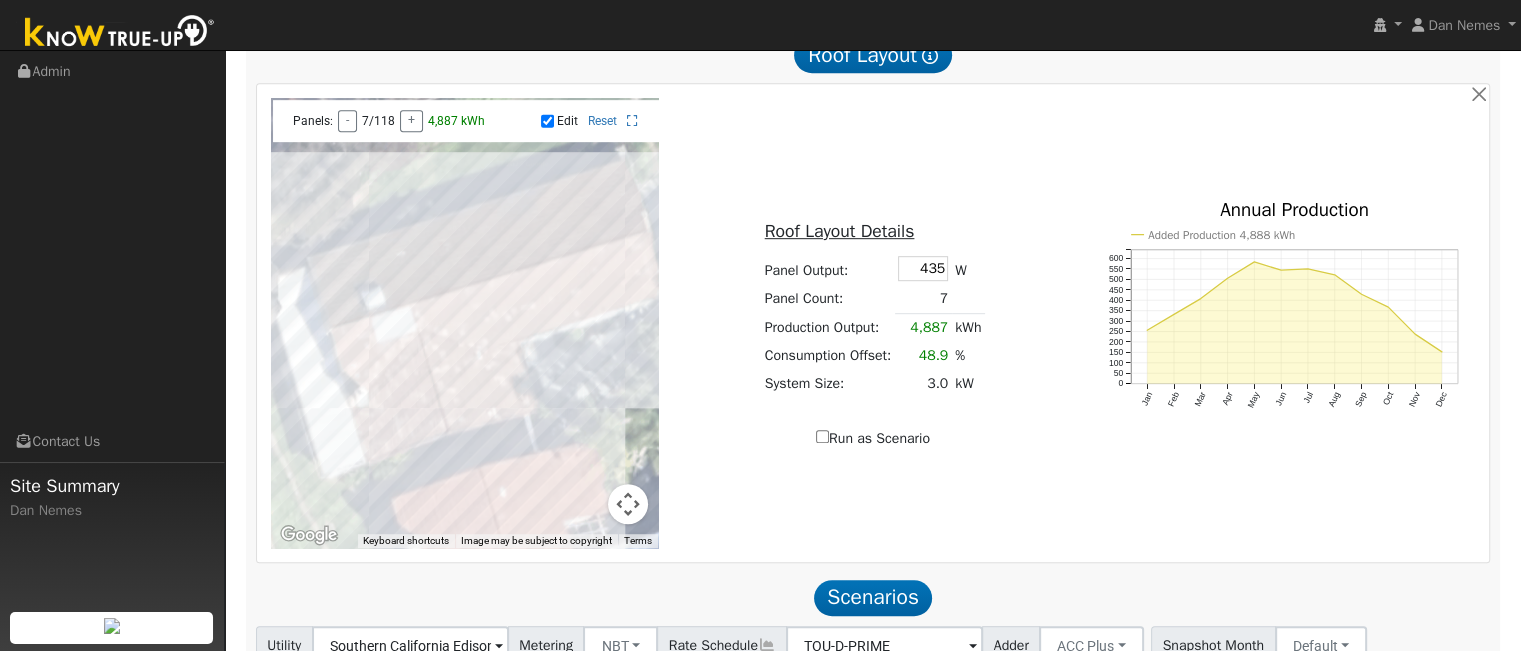 click at bounding box center [465, 323] 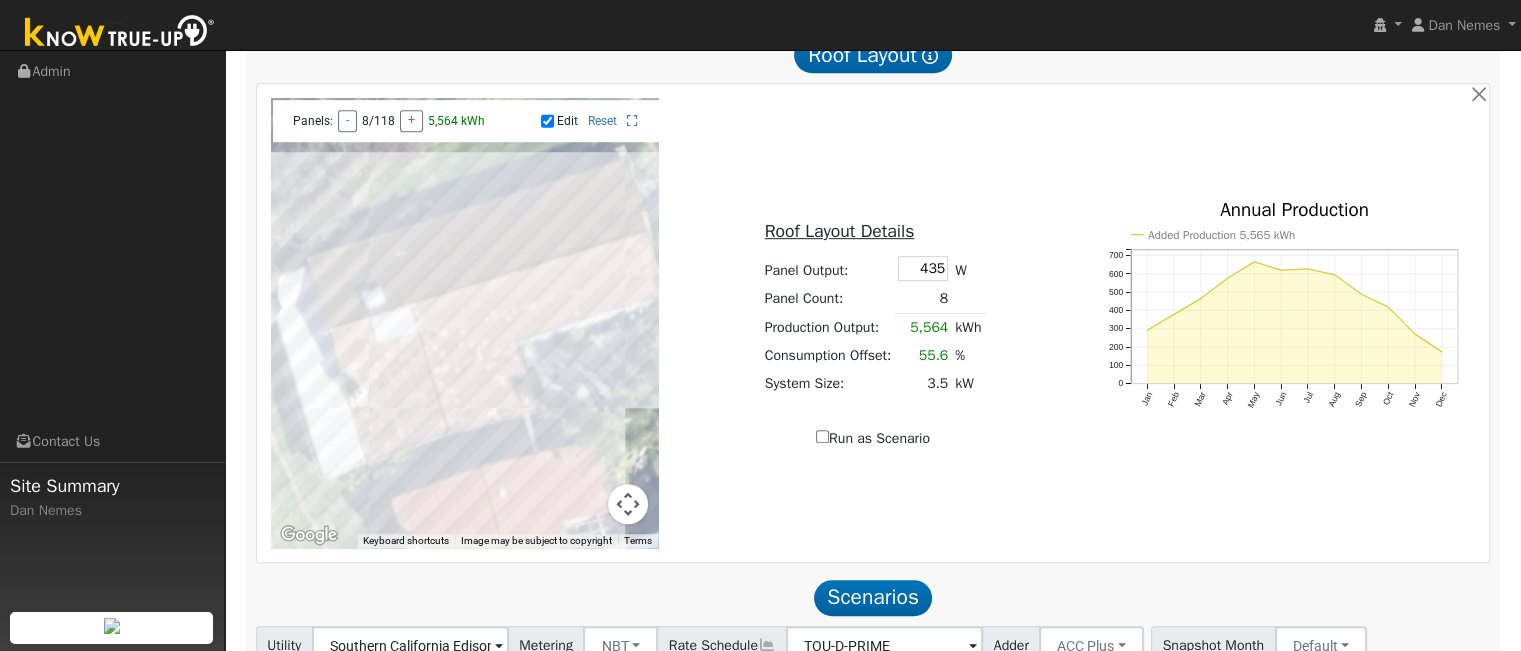 click at bounding box center (465, 323) 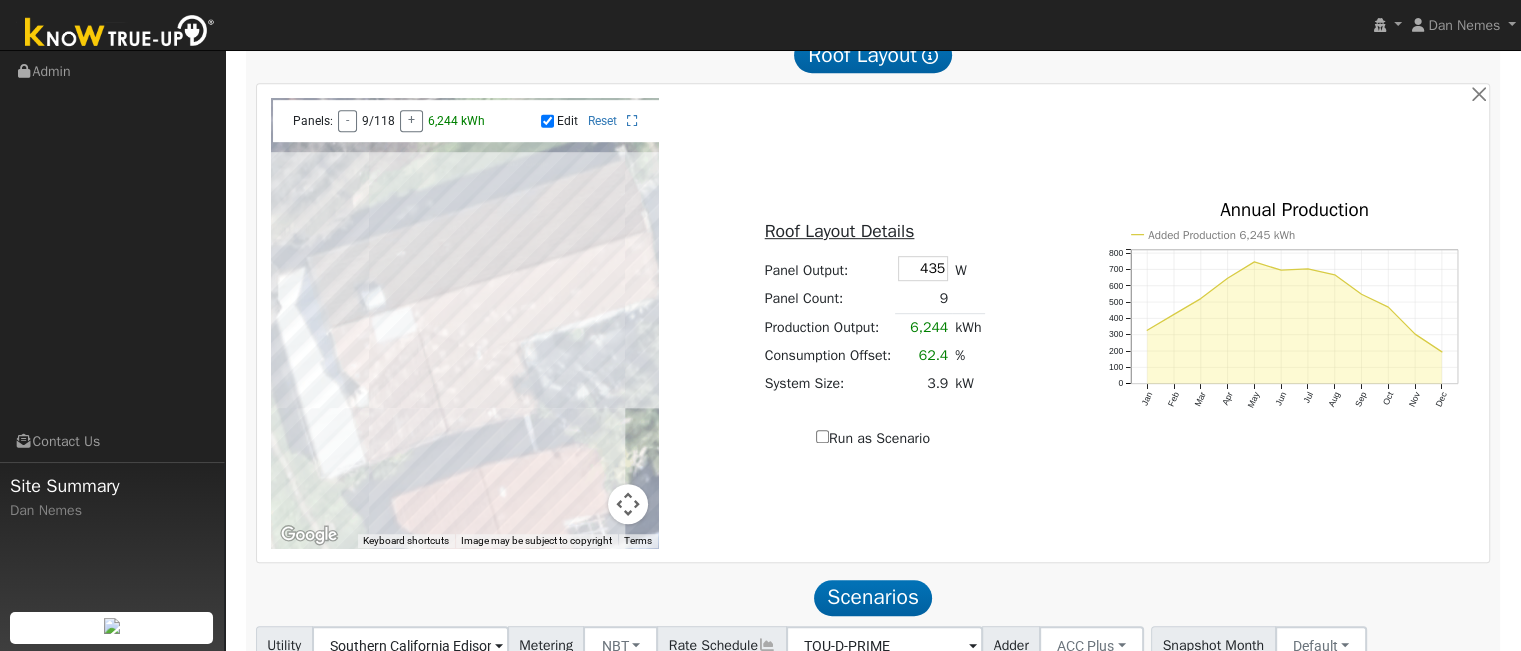 click at bounding box center [465, 323] 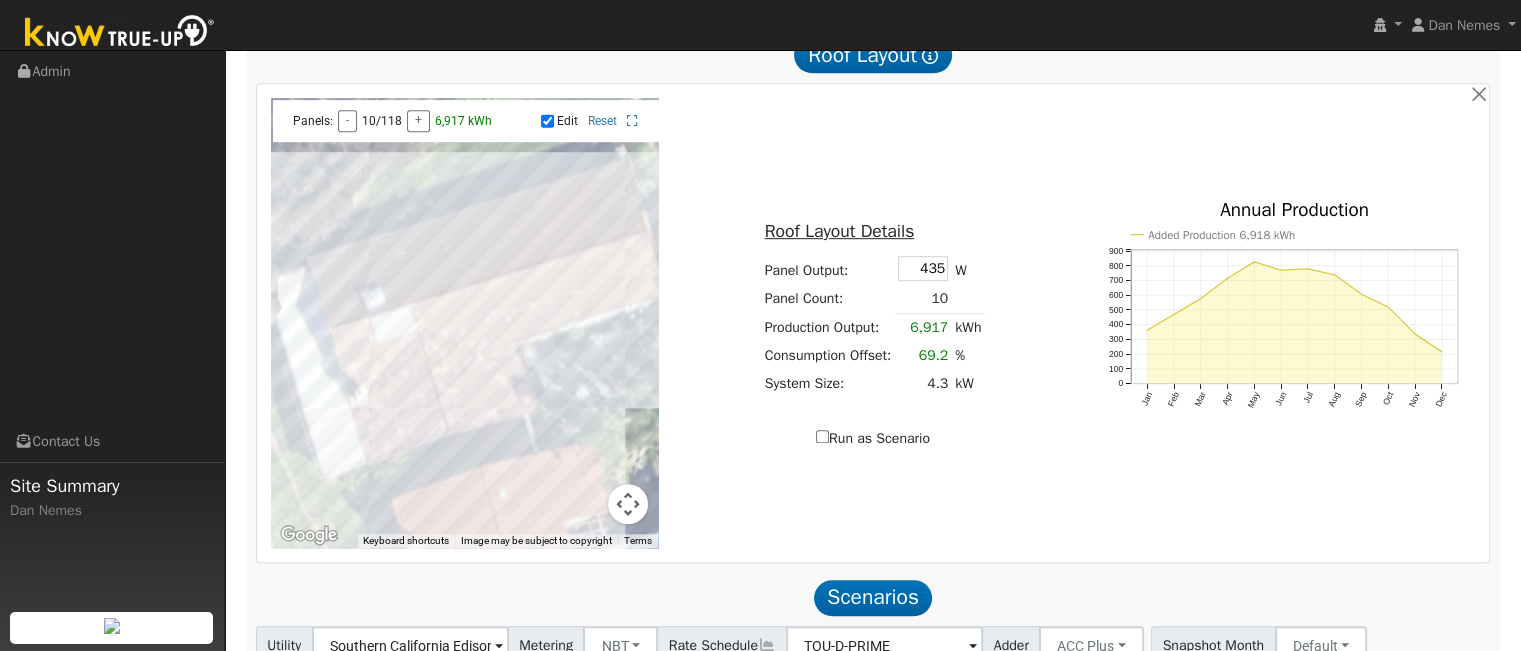 click at bounding box center (465, 323) 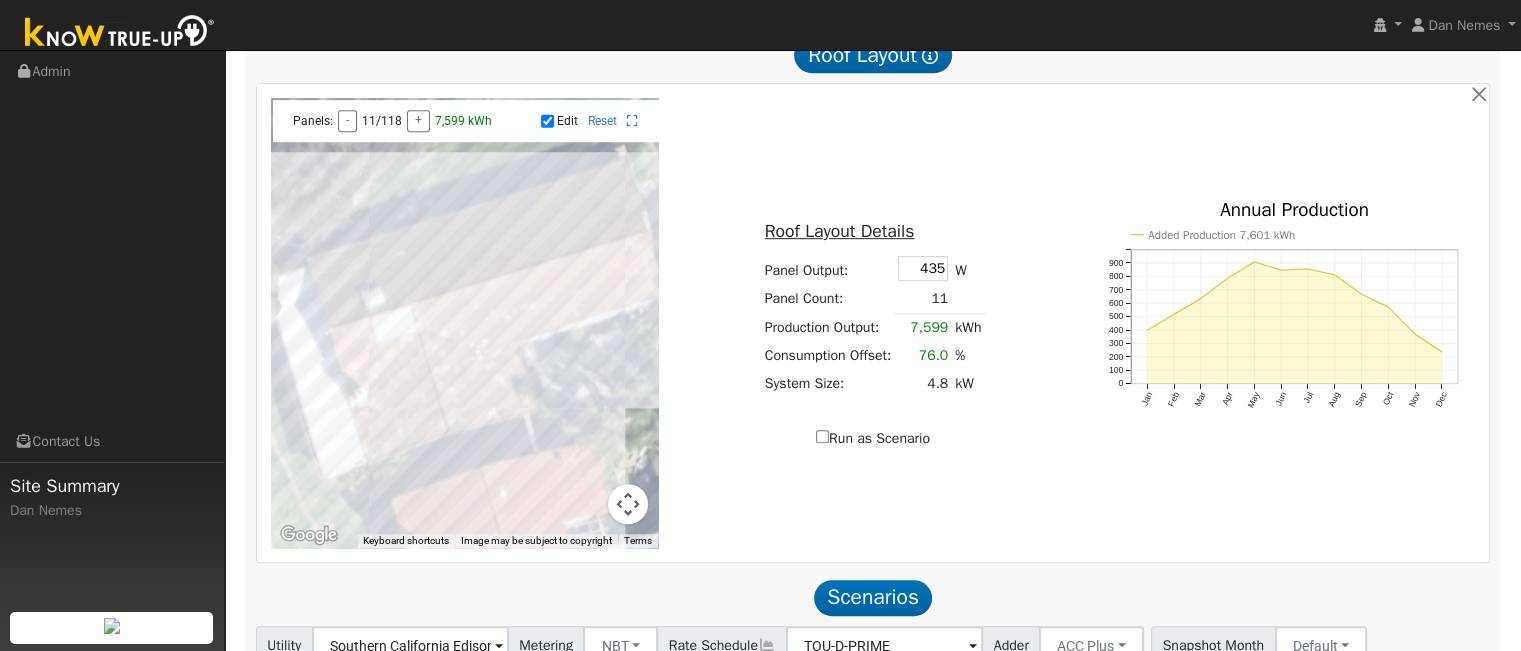 click at bounding box center (465, 323) 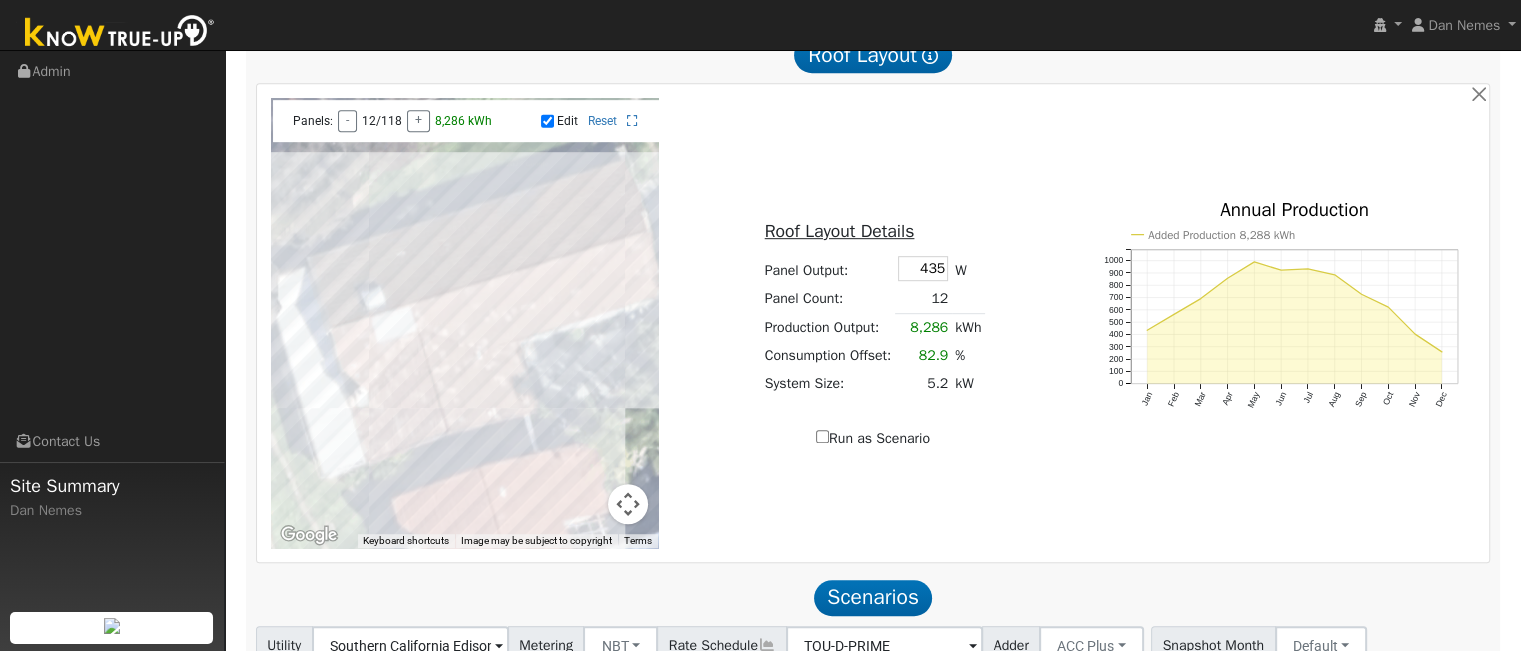 click at bounding box center (465, 323) 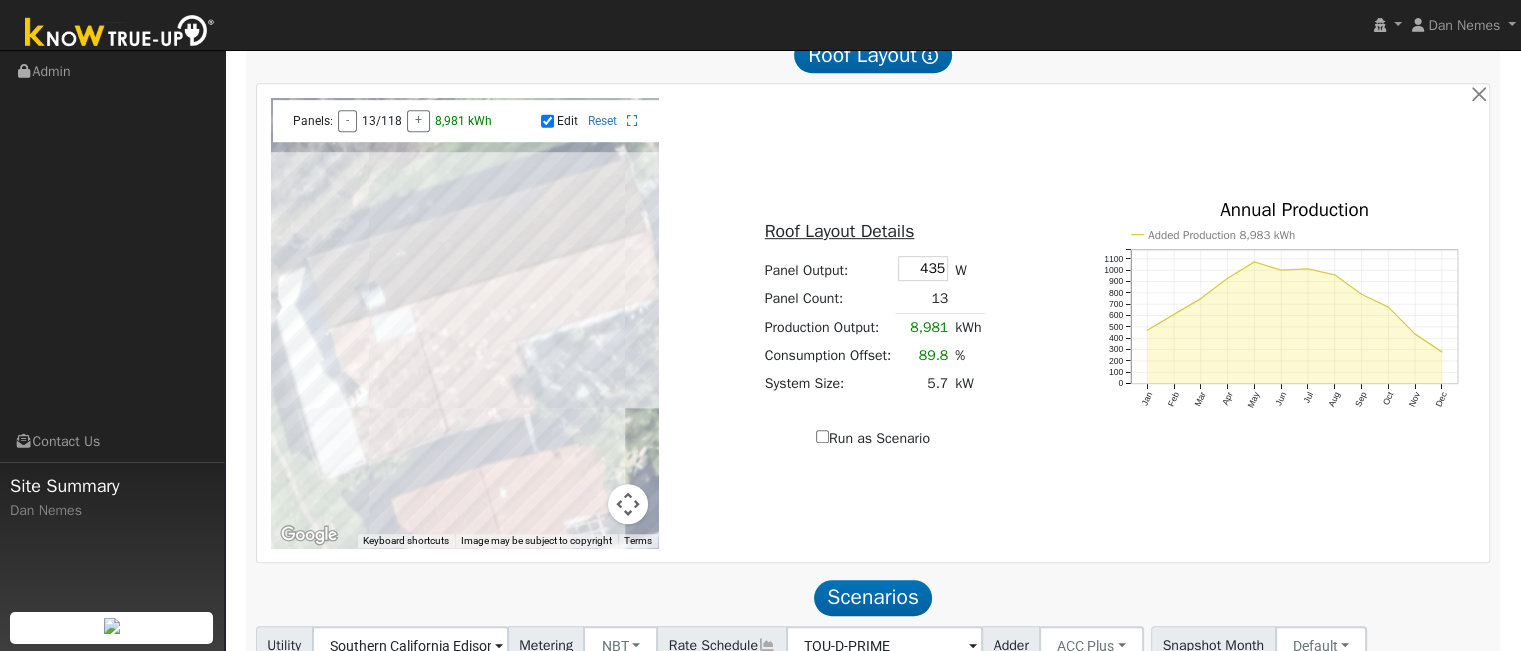 click at bounding box center [465, 323] 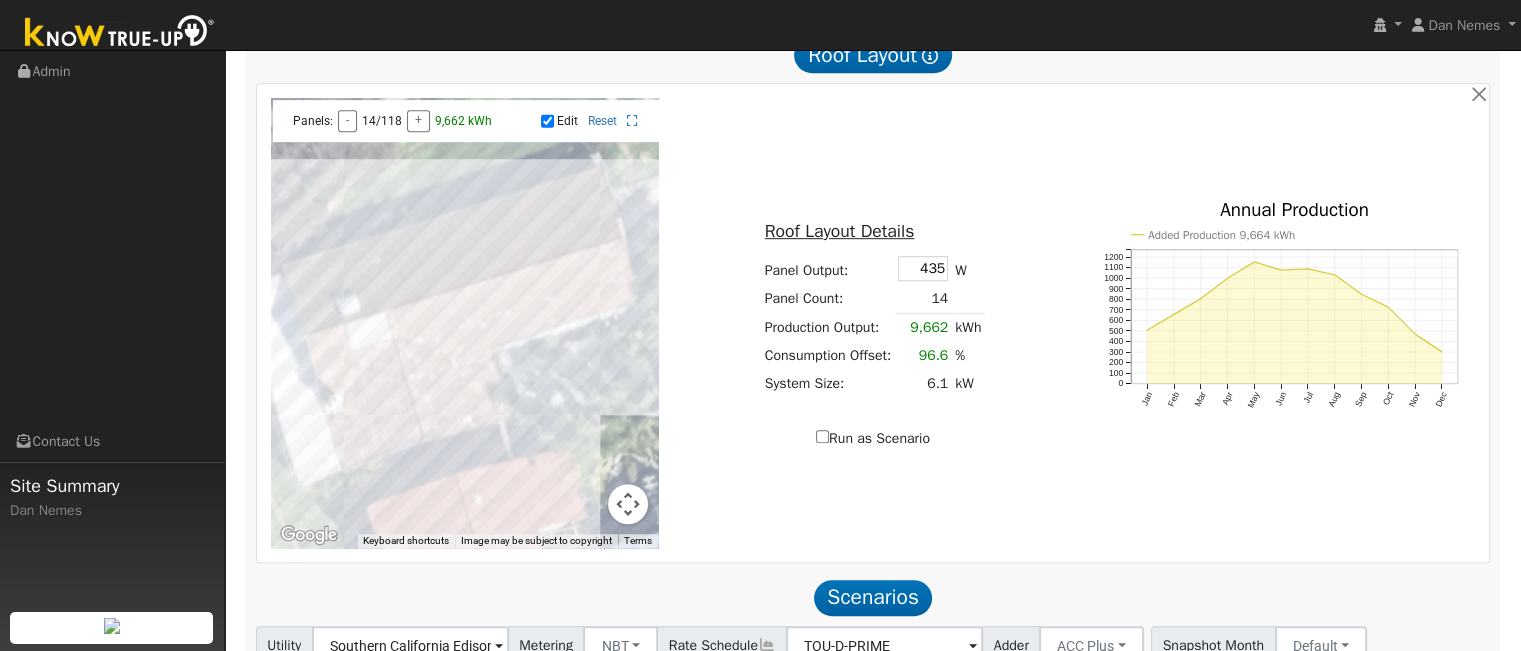 drag, startPoint x: 585, startPoint y: 365, endPoint x: 560, endPoint y: 374, distance: 26.57066 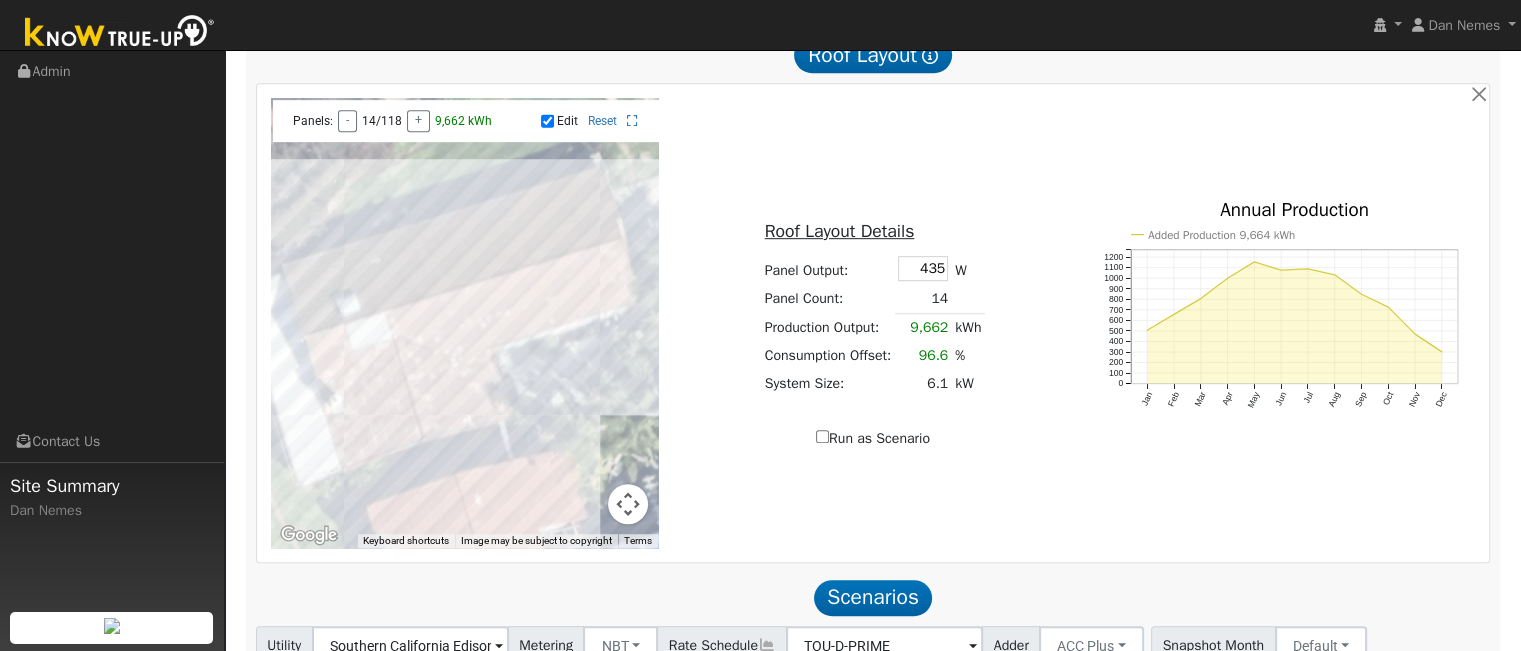 click at bounding box center (465, 323) 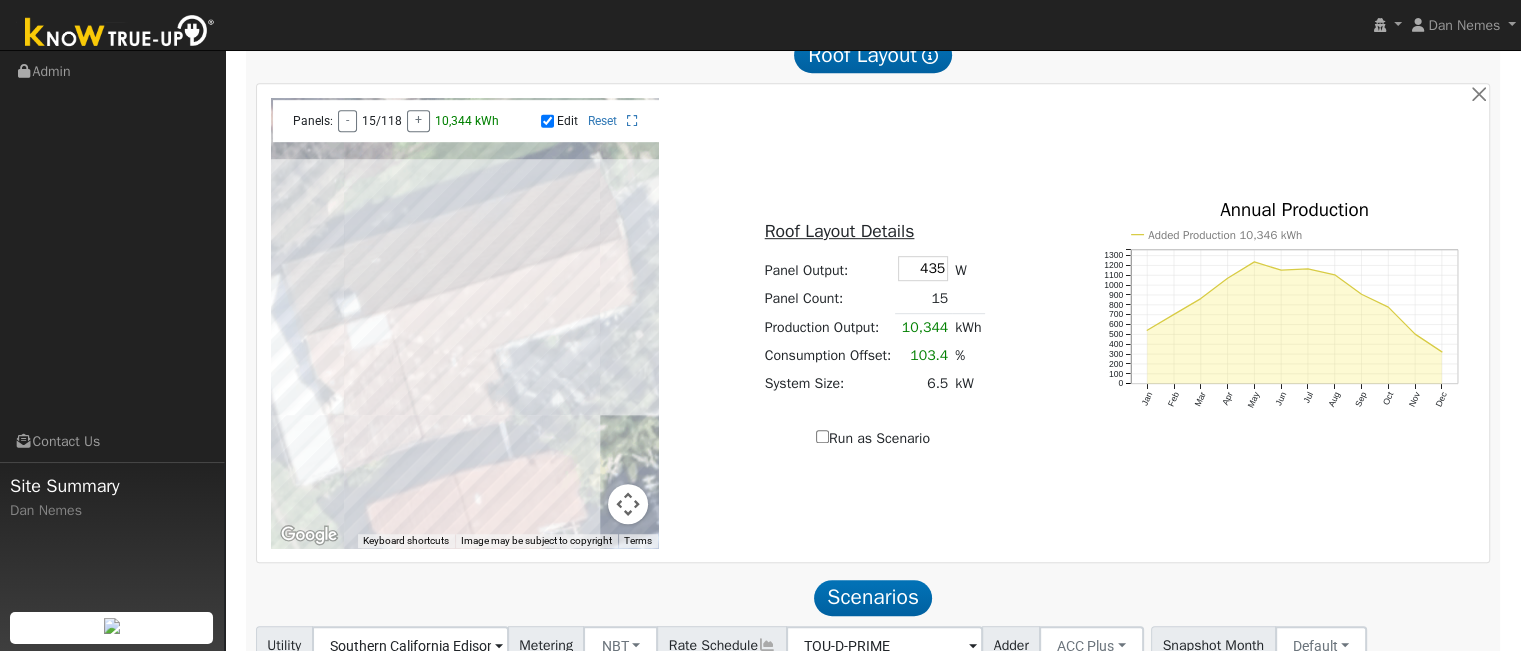 click at bounding box center (465, 323) 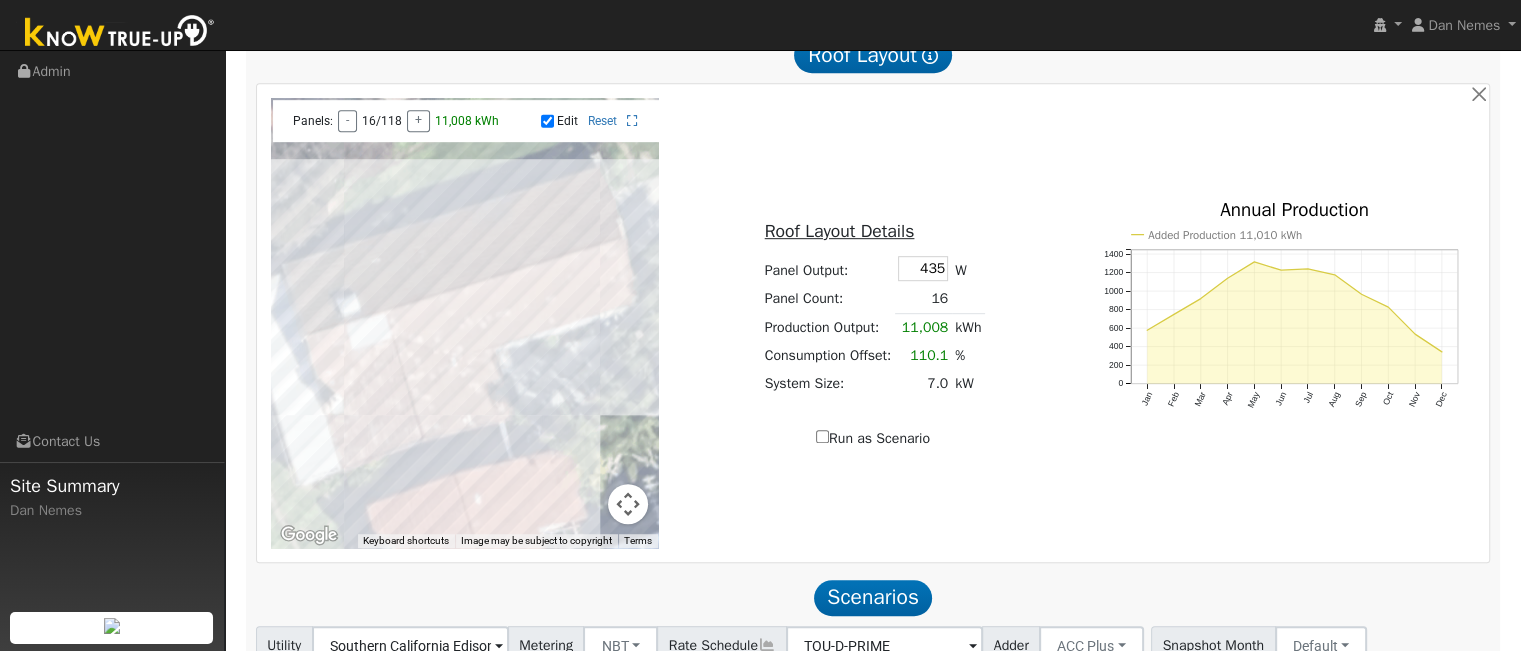 click on "Edit" at bounding box center (547, 121) 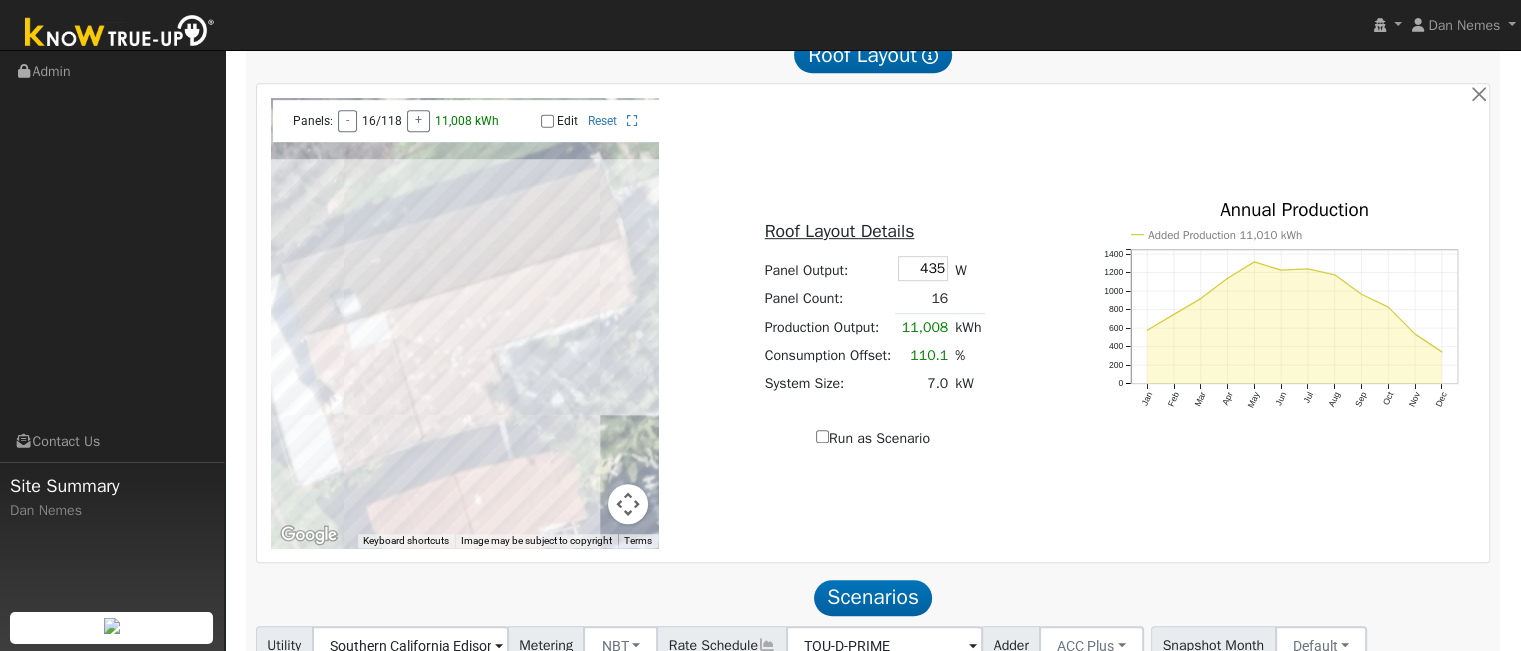 scroll, scrollTop: 1200, scrollLeft: 0, axis: vertical 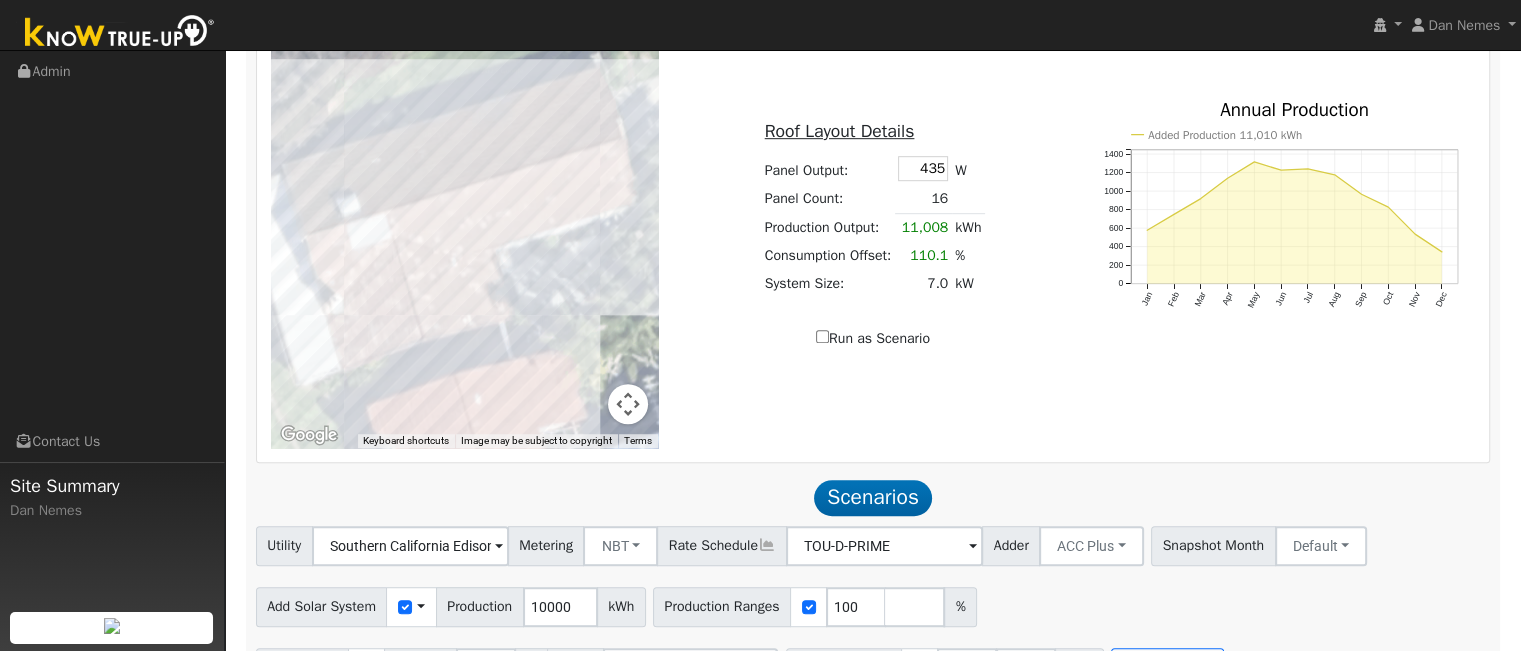 click on "Run as Scenario" at bounding box center [822, 336] 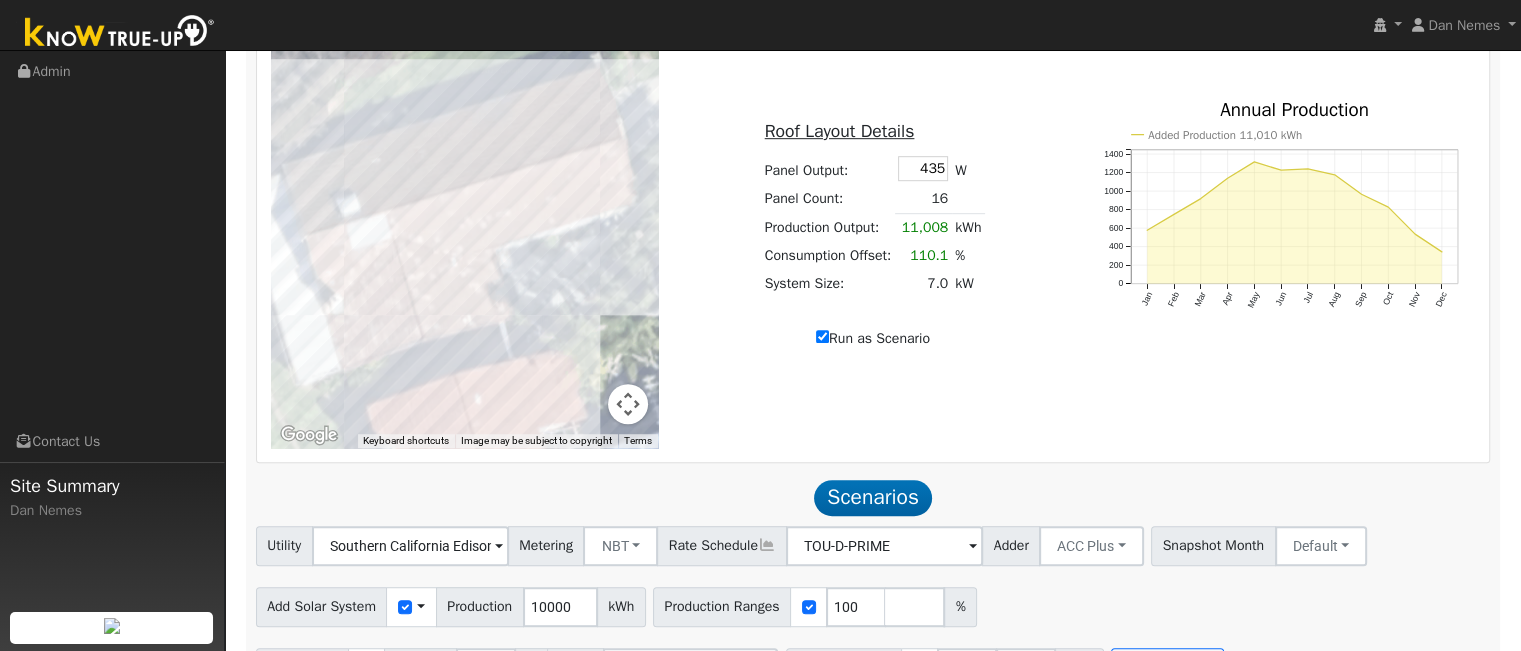 type on "11008" 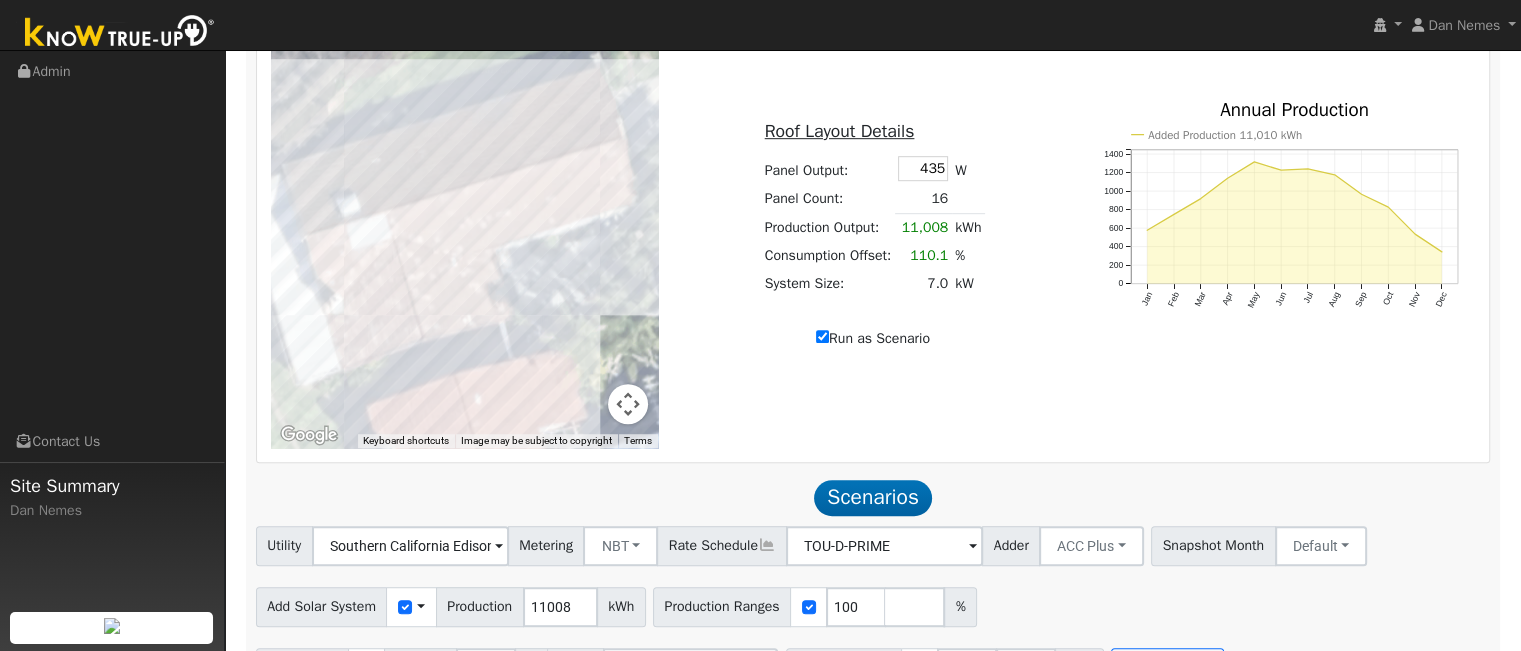 click on "Run as Scenario" at bounding box center (822, 336) 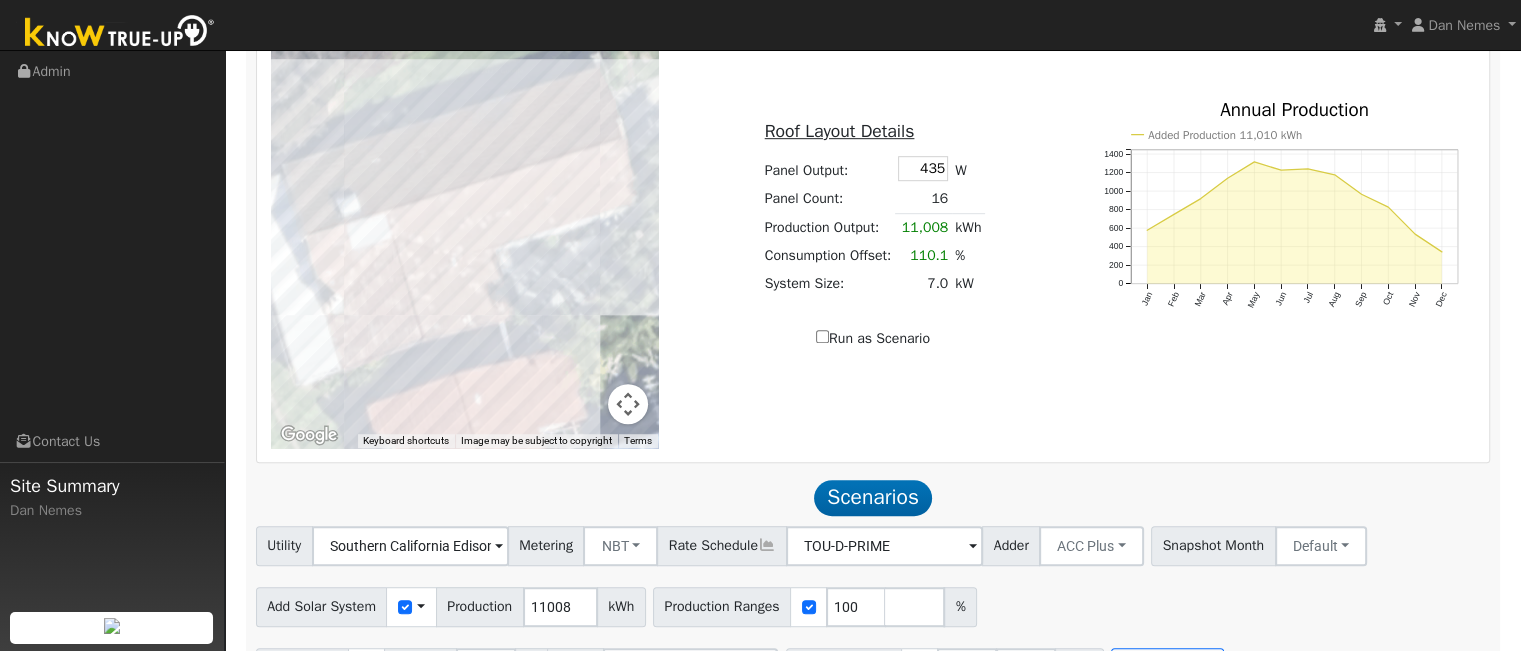 type on "10000" 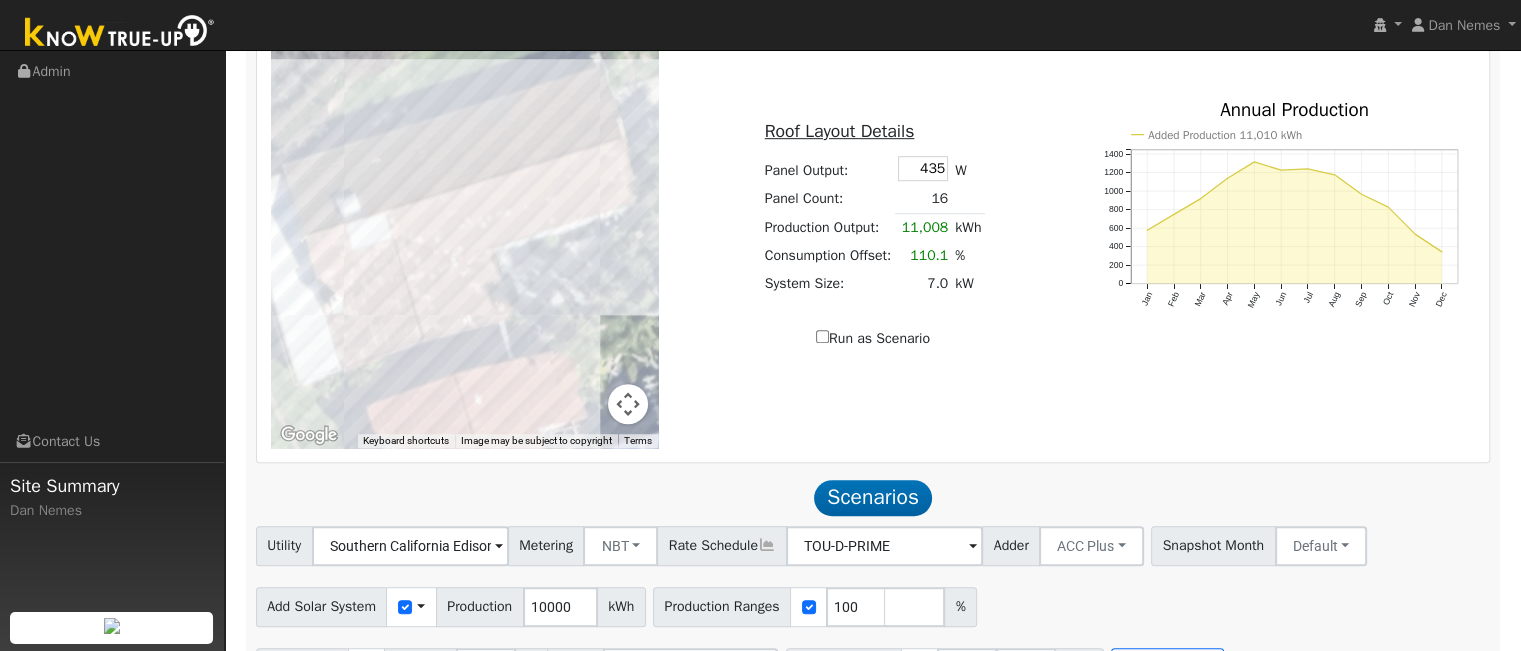 click on "Run as Scenario" at bounding box center (822, 336) 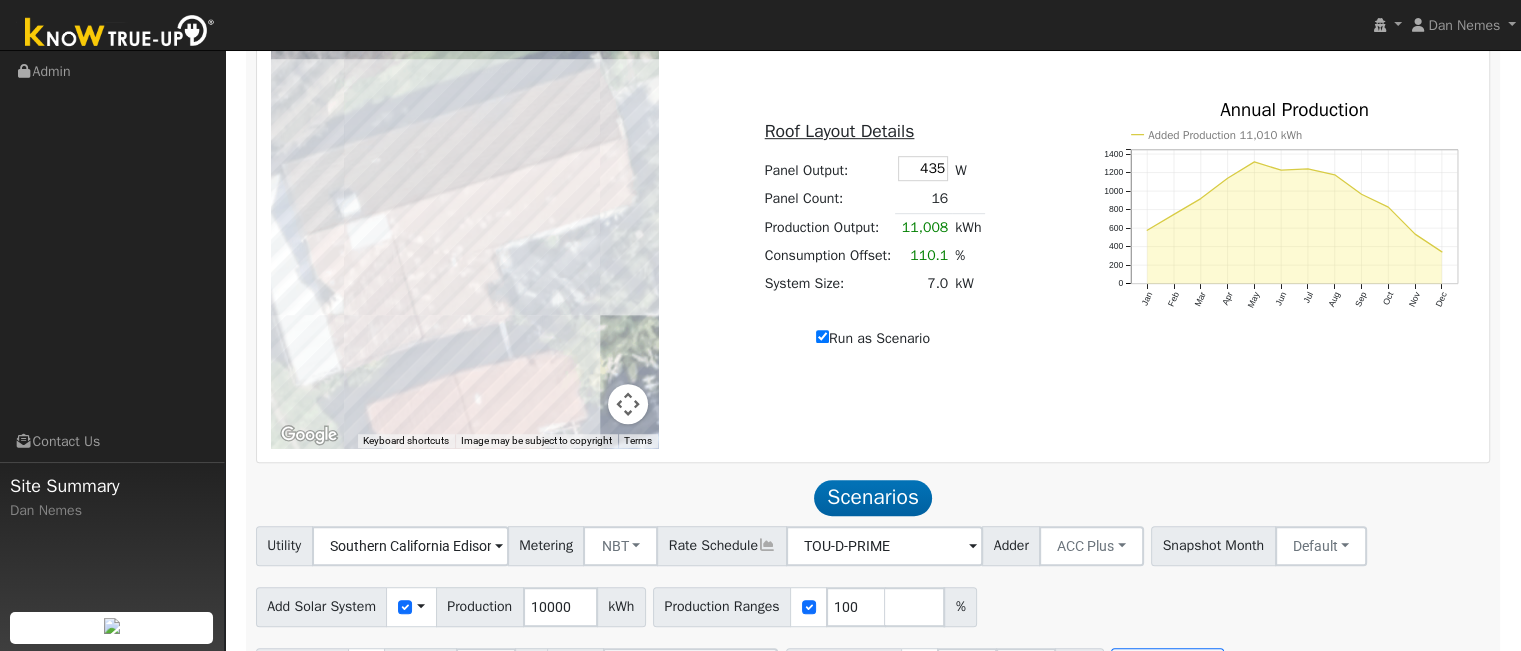 type on "11008" 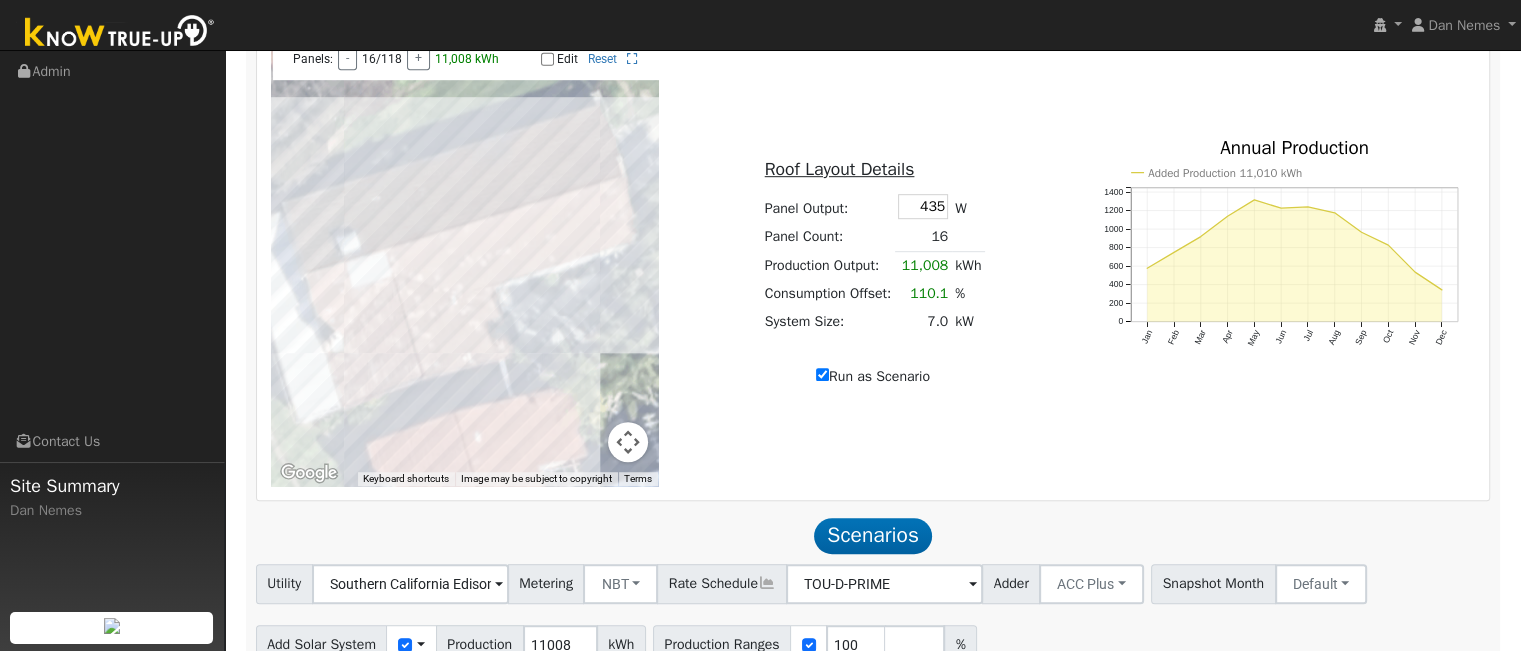 scroll, scrollTop: 1262, scrollLeft: 0, axis: vertical 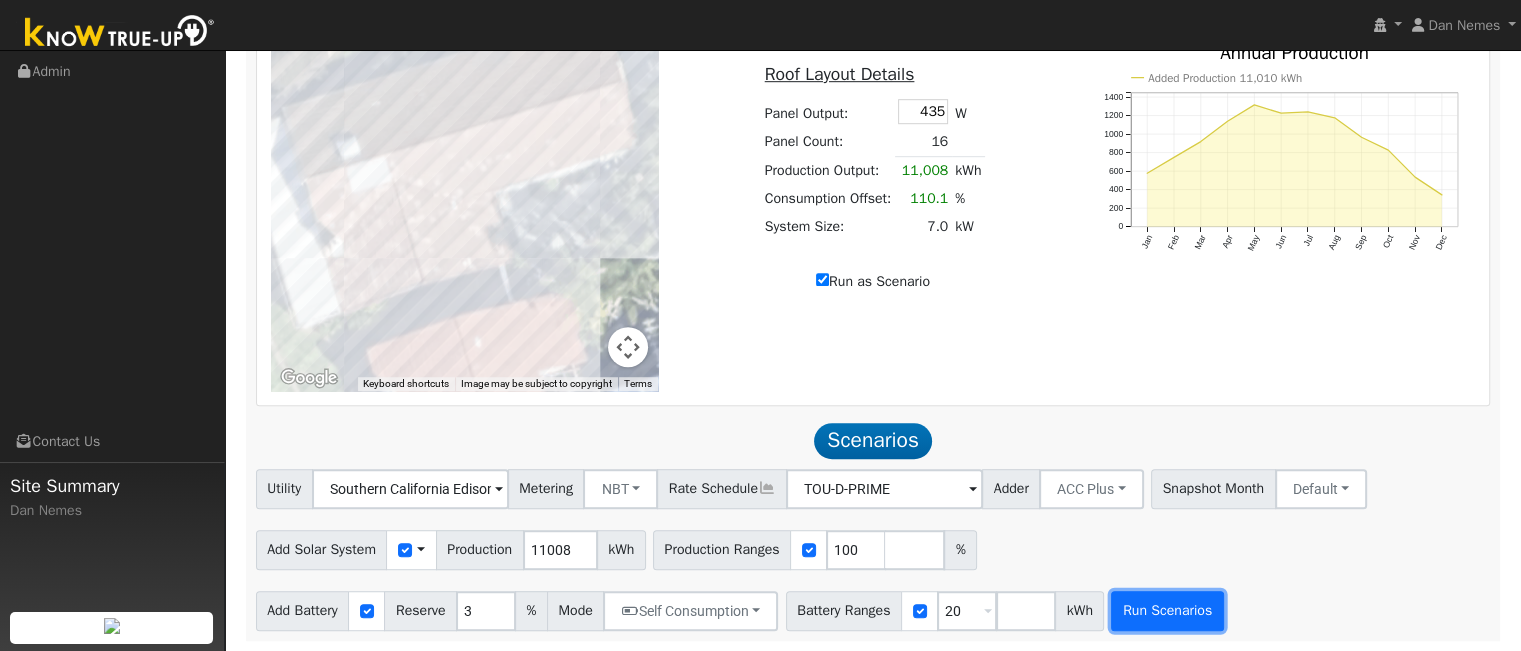 click on "Run Scenarios" at bounding box center (1167, 611) 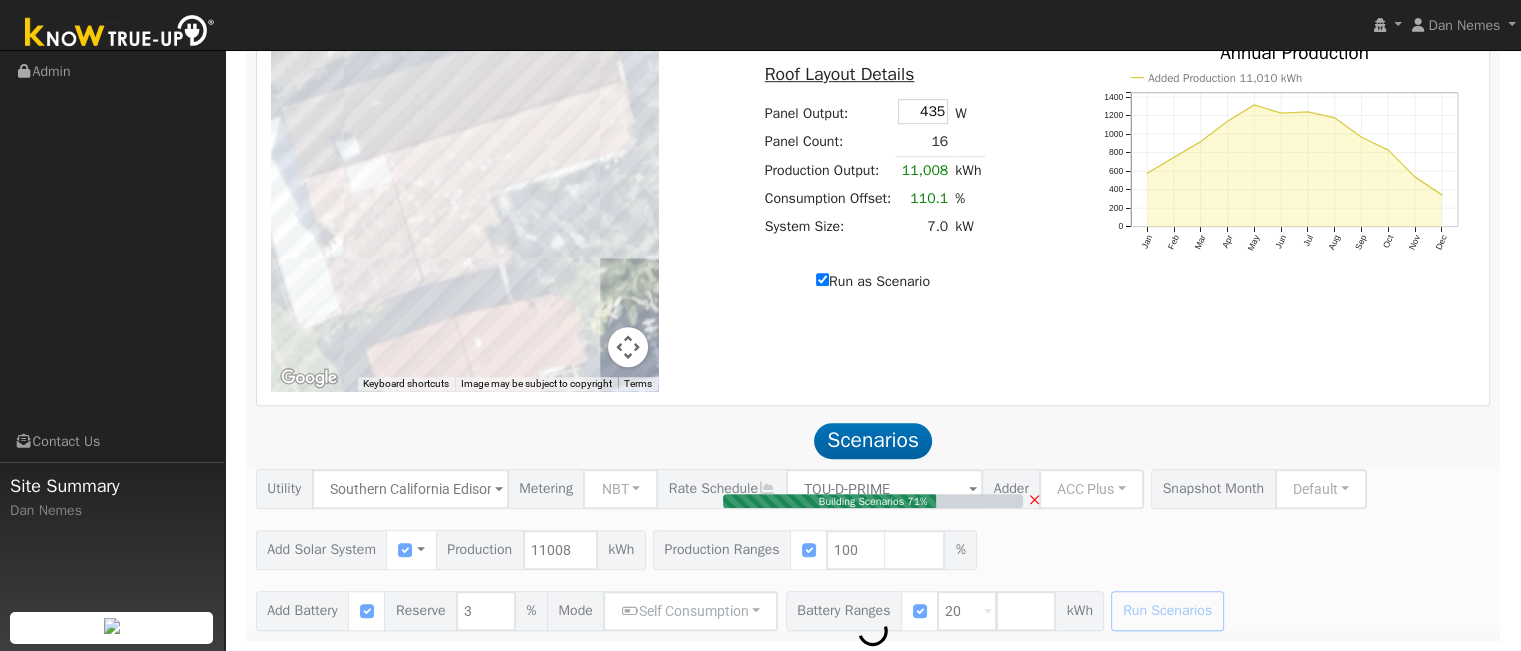 type on "7.0" 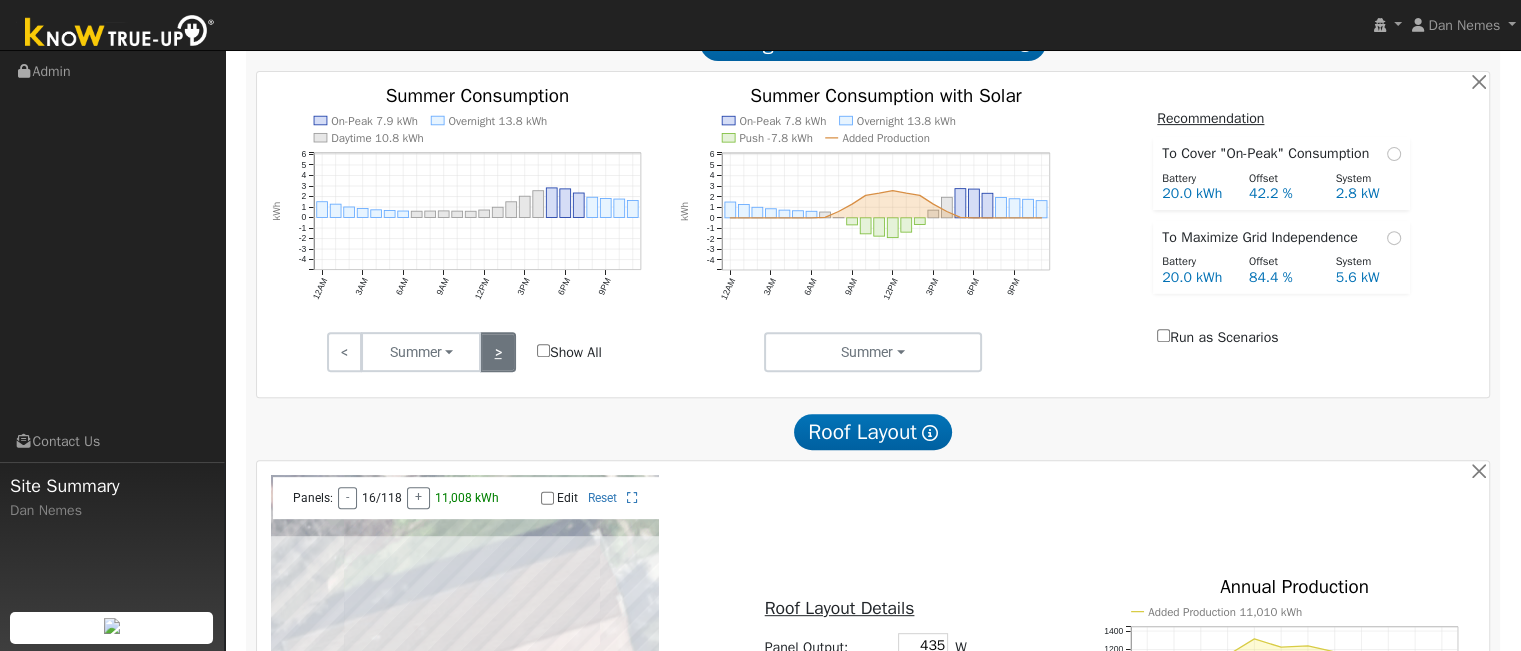 scroll, scrollTop: 623, scrollLeft: 0, axis: vertical 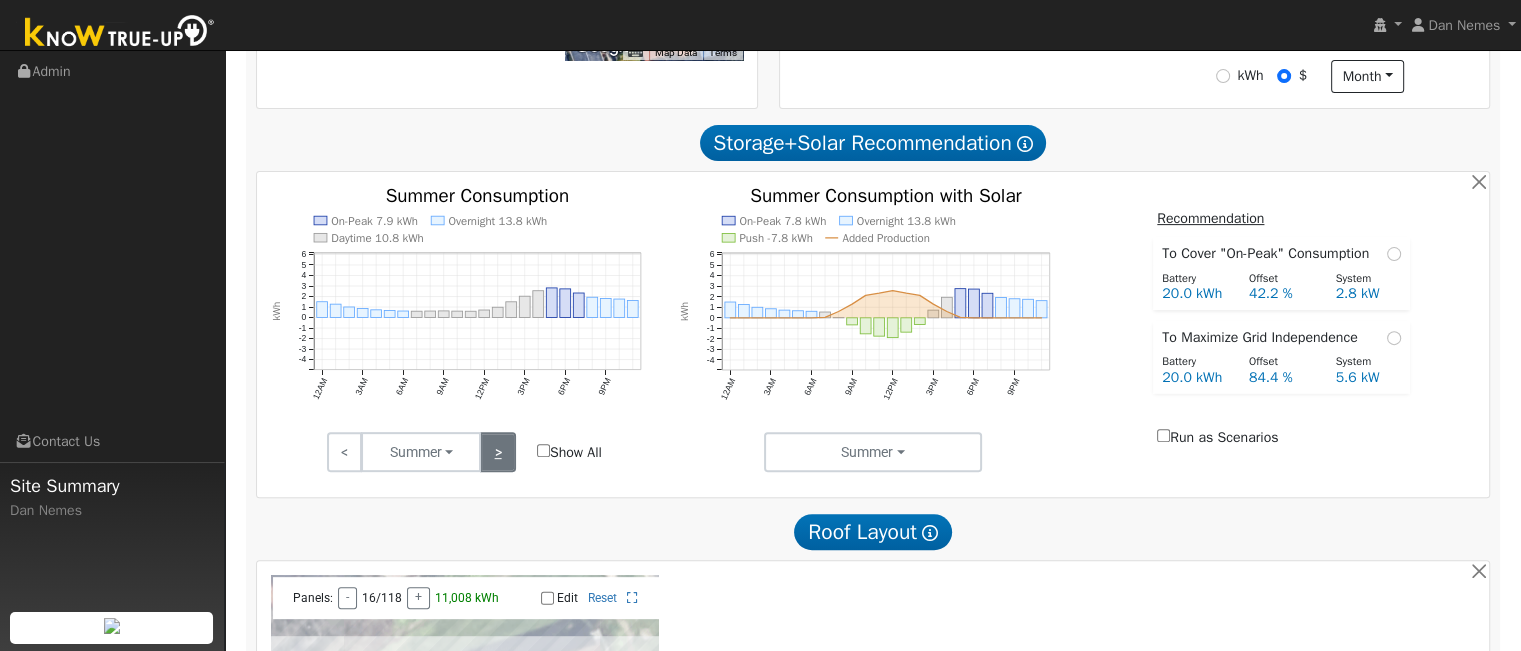 click on ">" at bounding box center [497, 452] 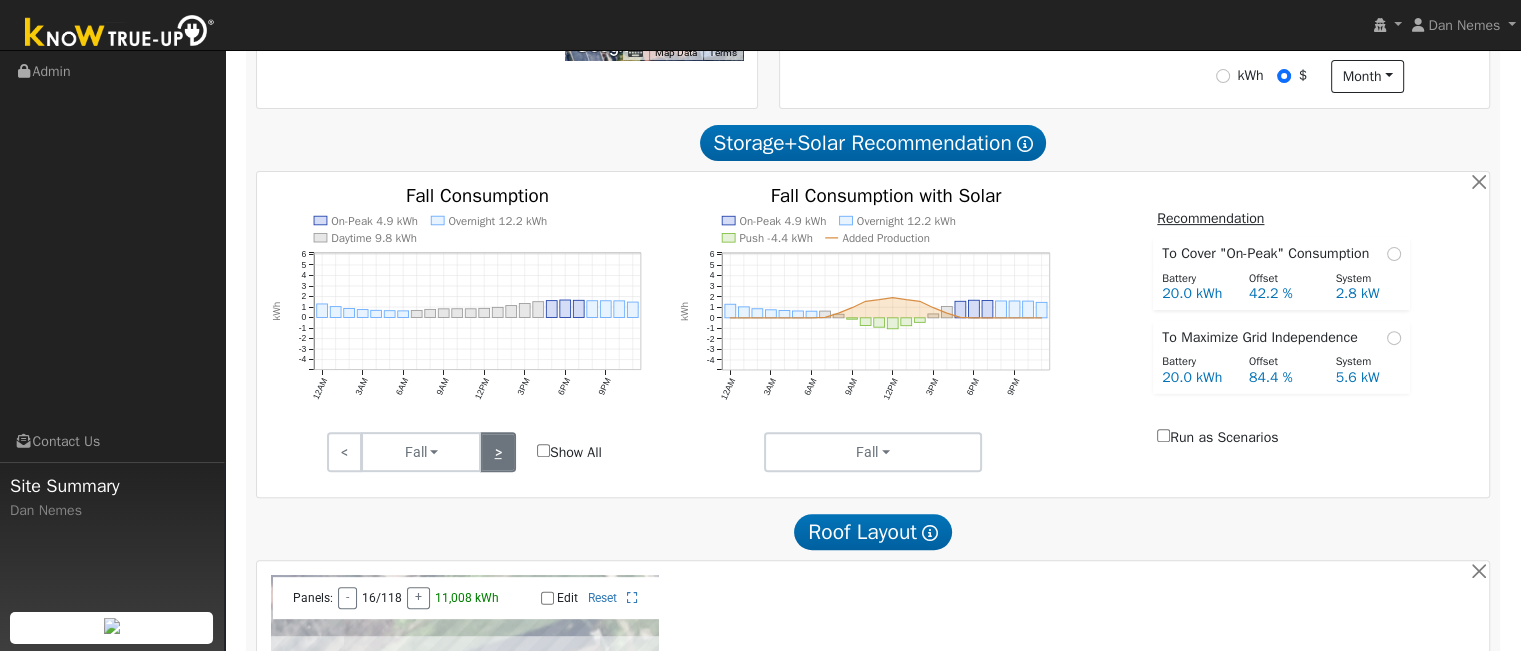 click on ">" at bounding box center (497, 452) 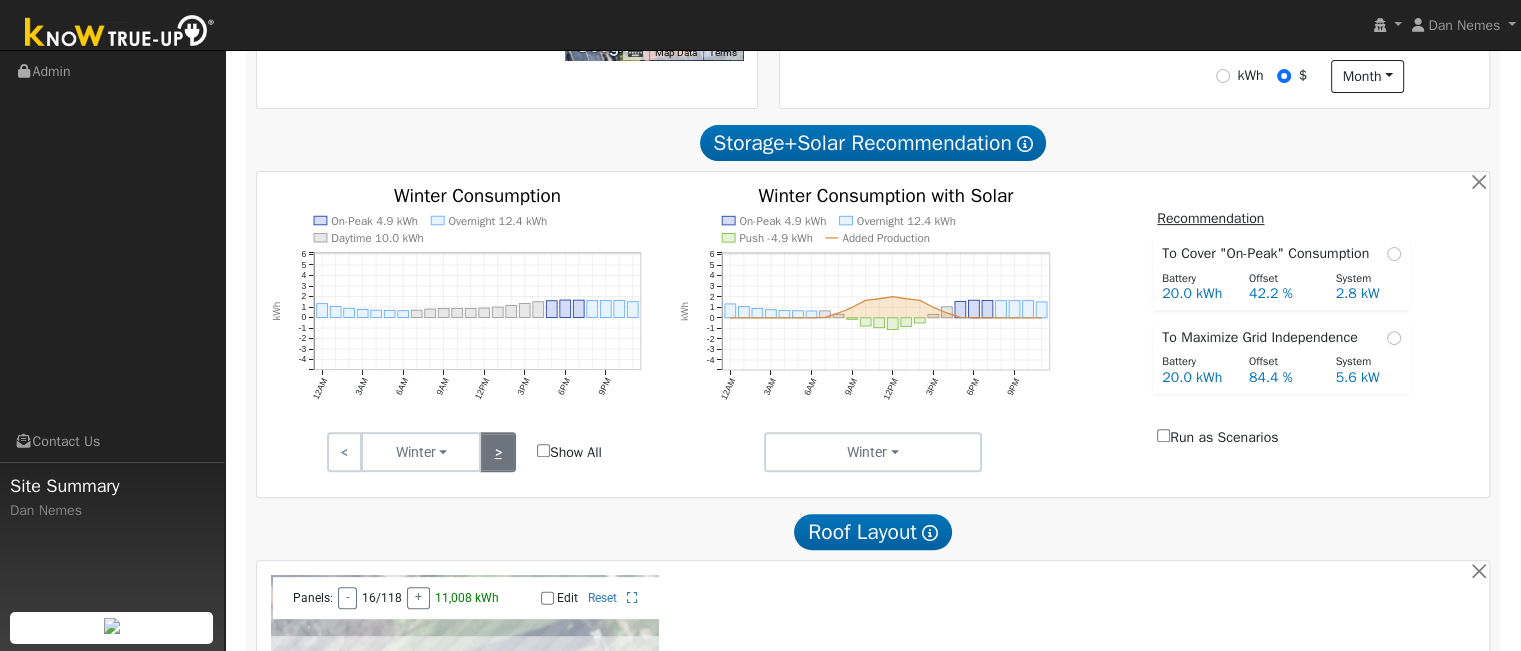 click on ">" at bounding box center [497, 452] 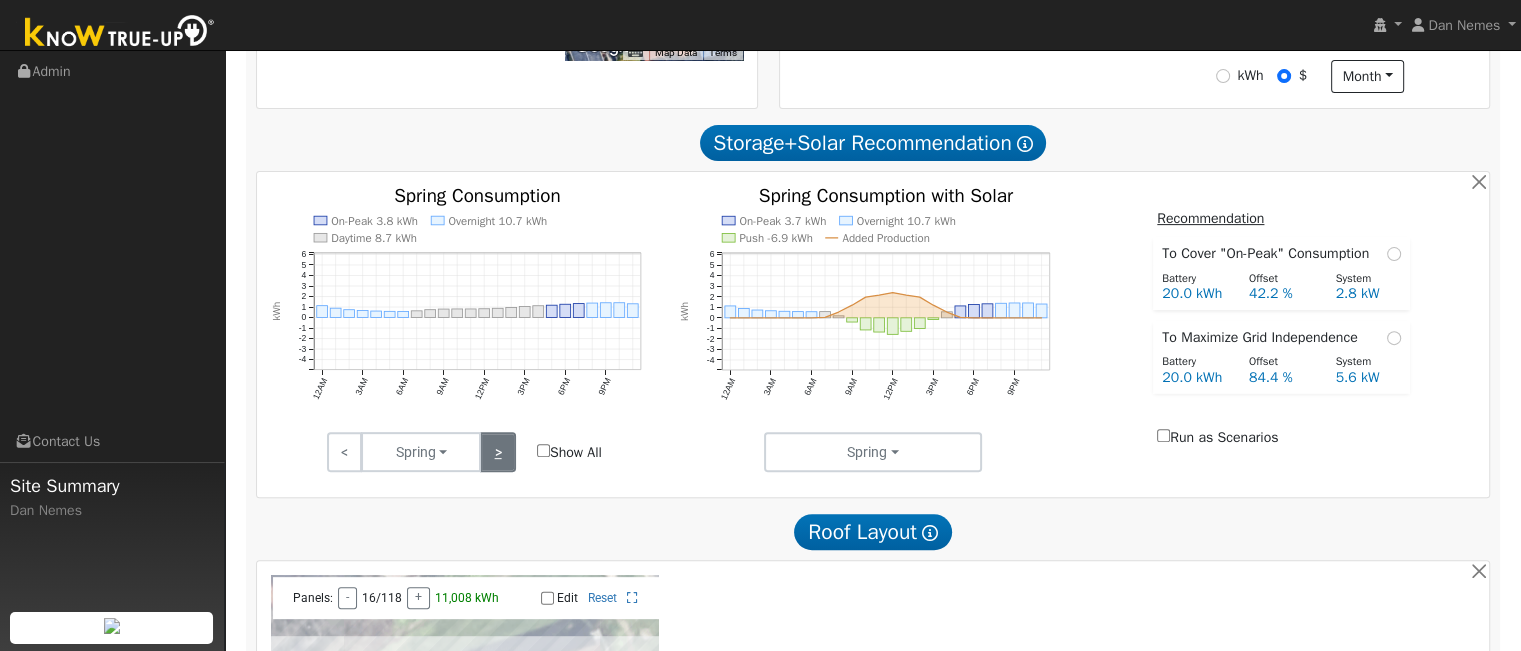 click on ">" at bounding box center (497, 452) 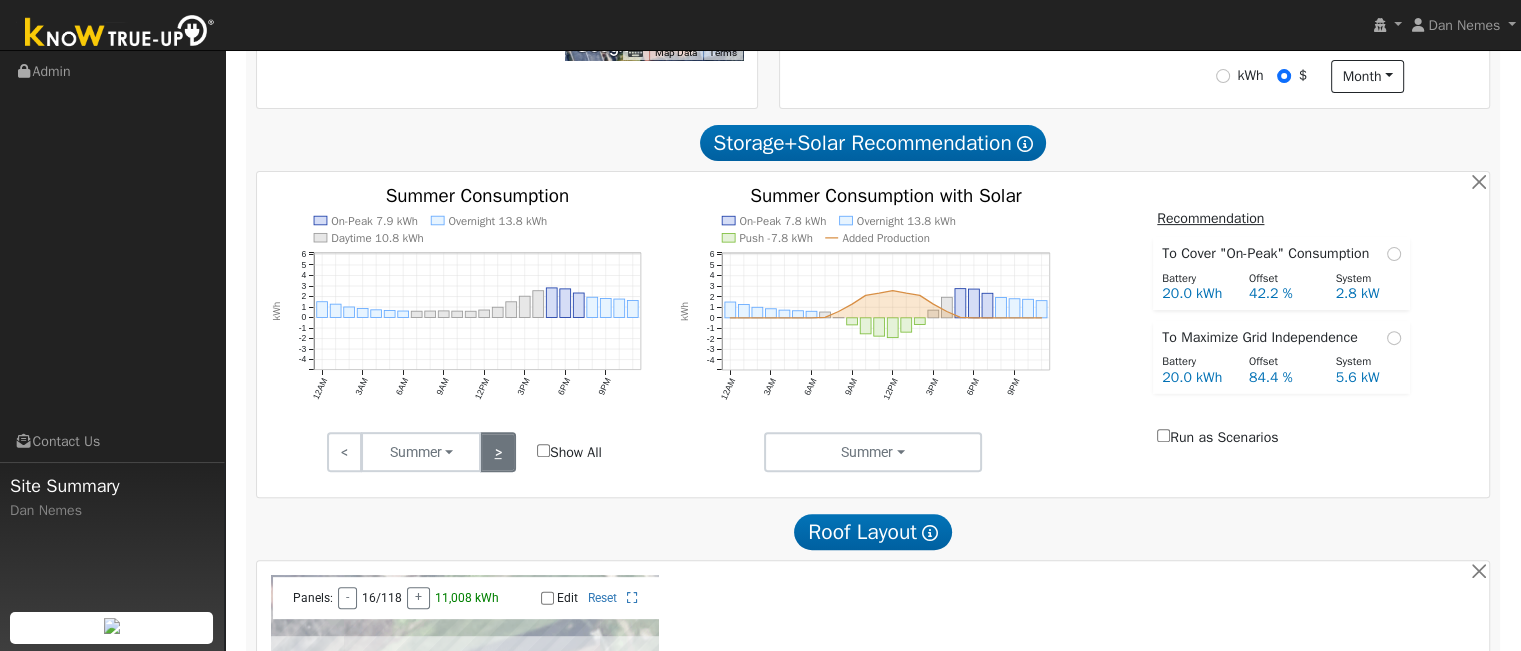 click on ">" at bounding box center (497, 452) 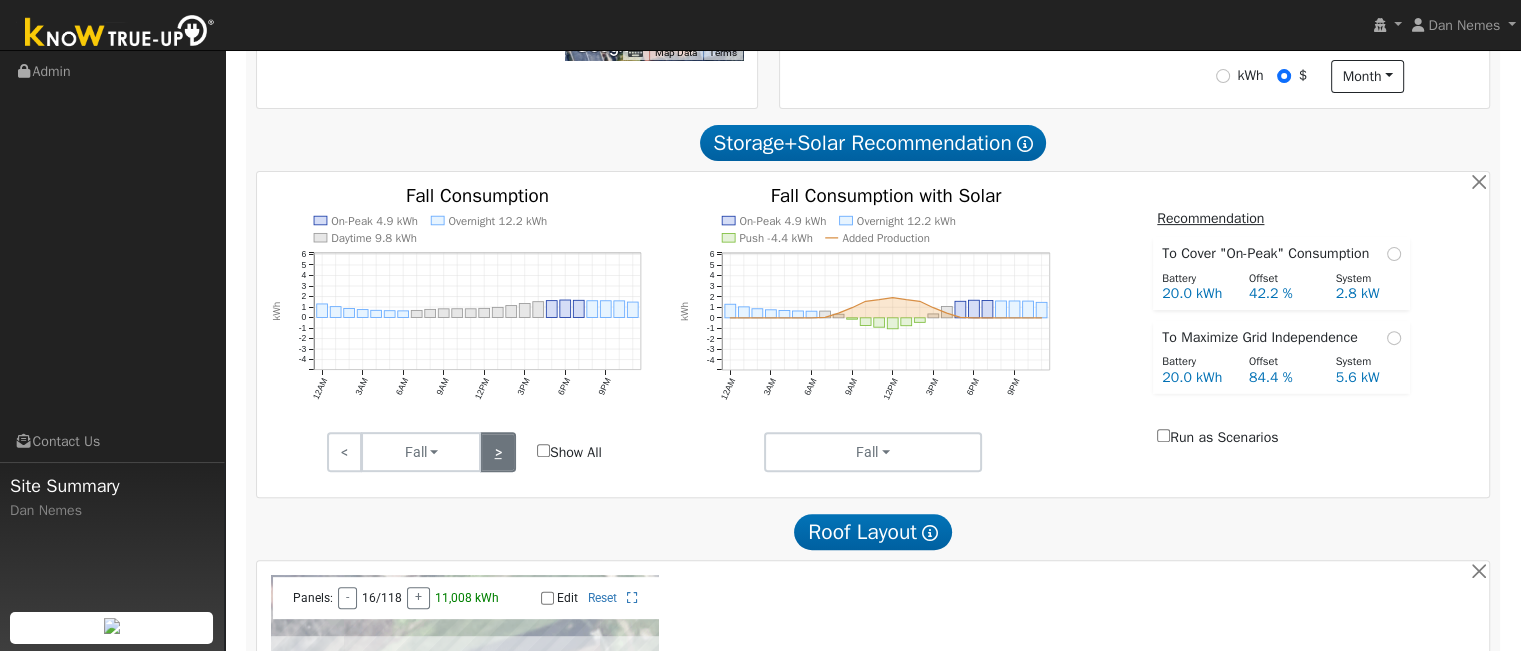 click on ">" at bounding box center [497, 452] 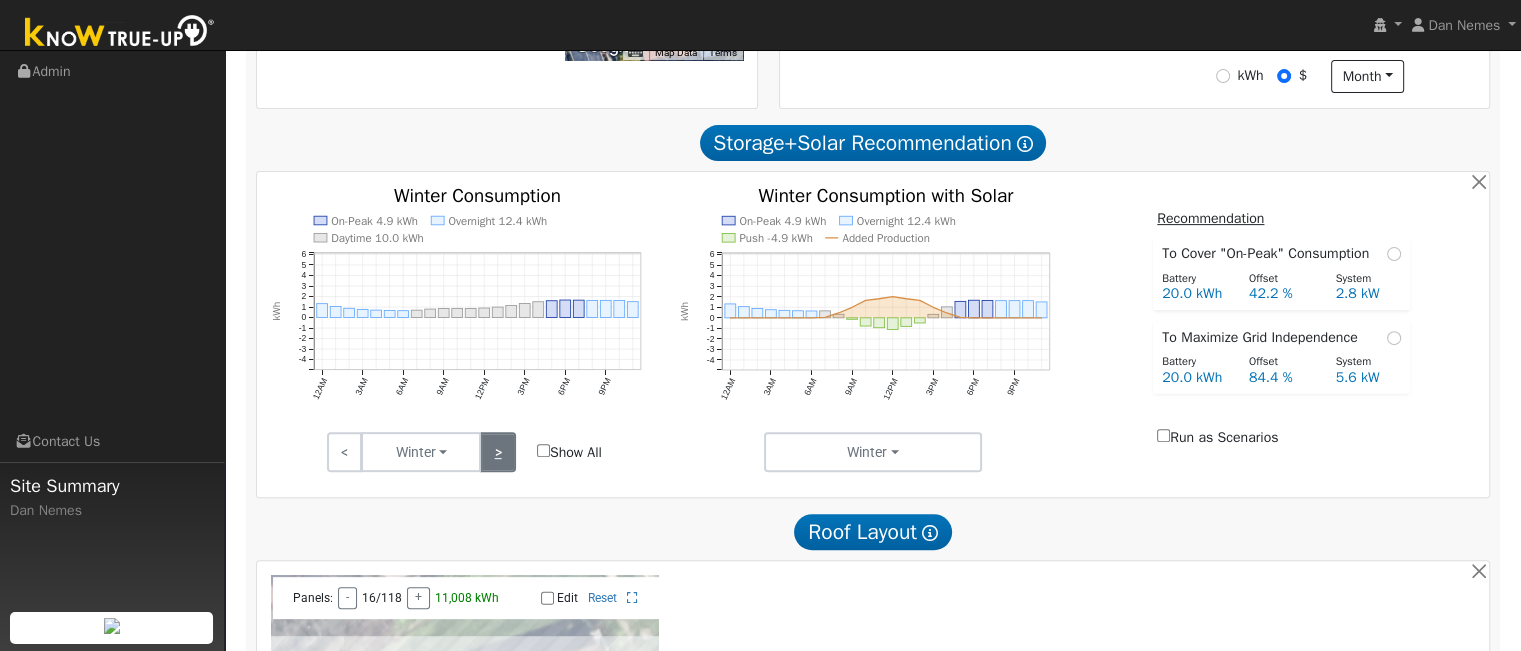 click on ">" at bounding box center [497, 452] 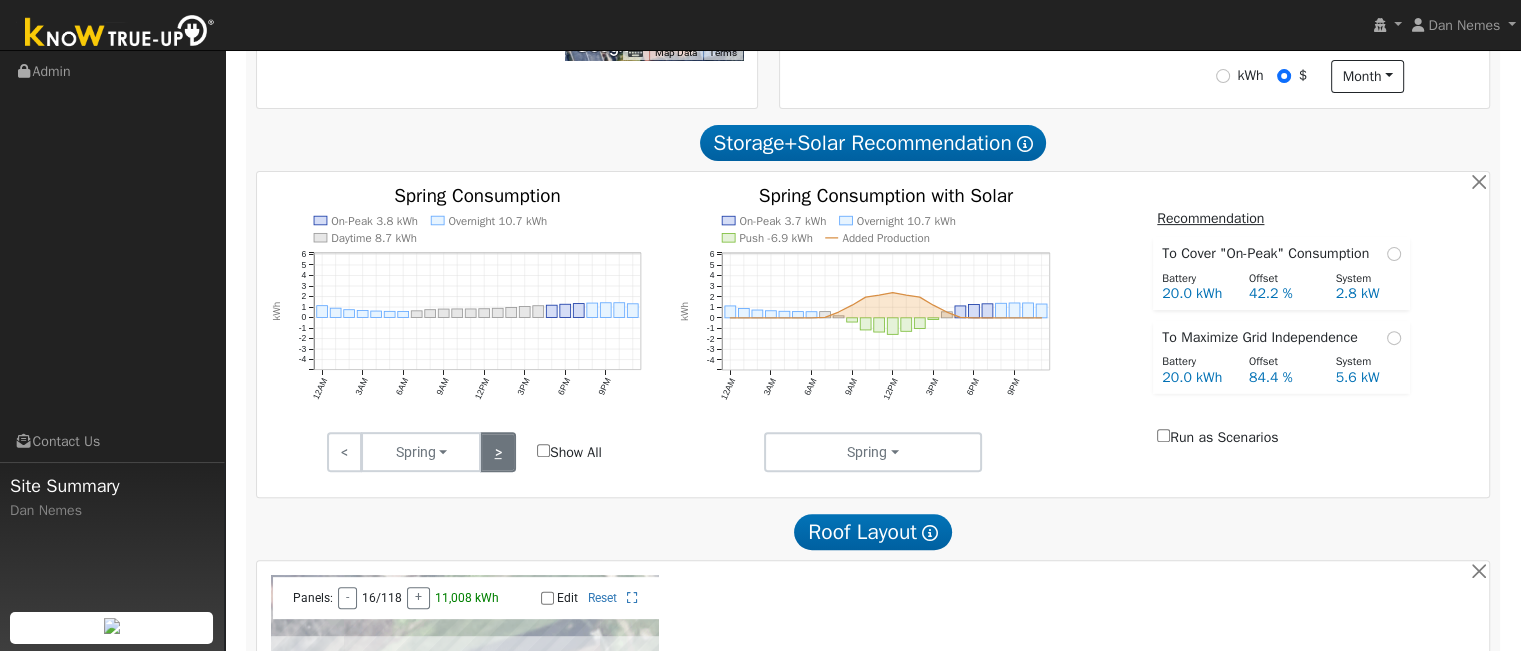 click on ">" at bounding box center [497, 452] 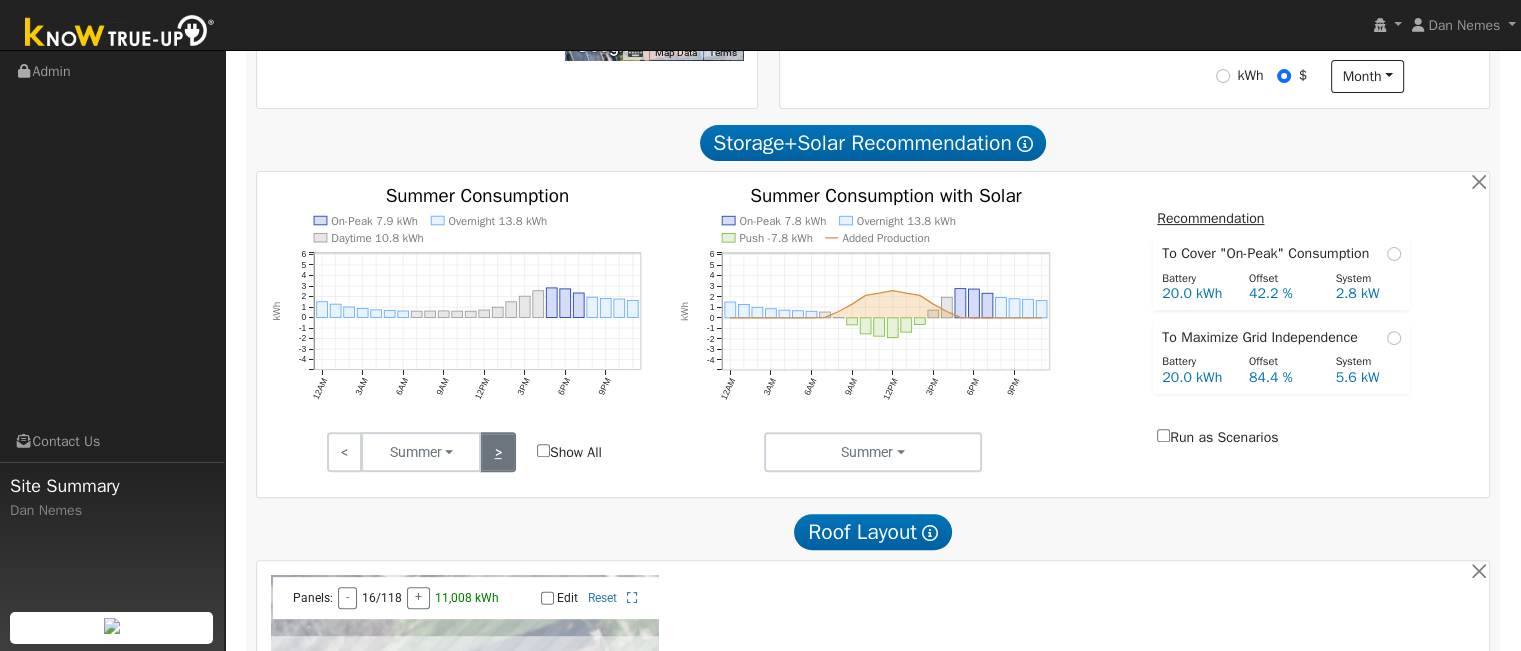 click on ">" at bounding box center [497, 452] 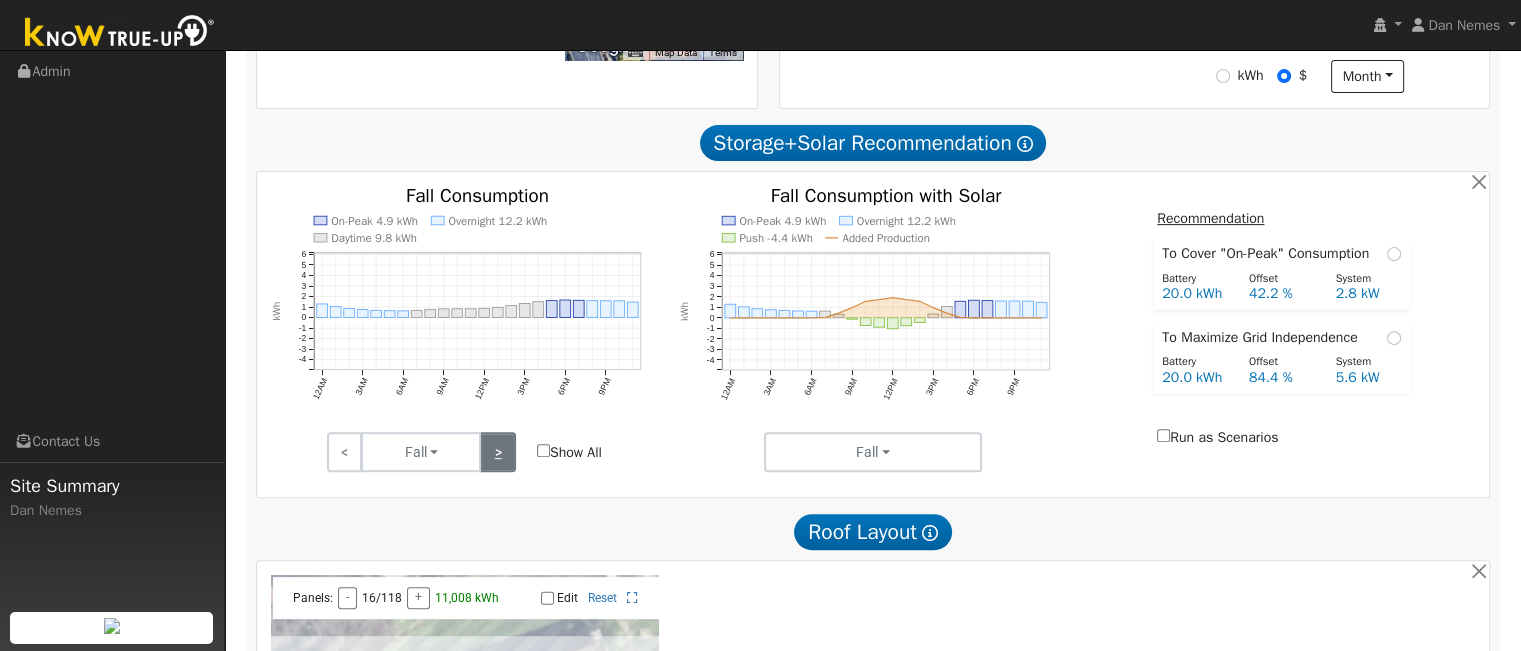 click on ">" at bounding box center [497, 452] 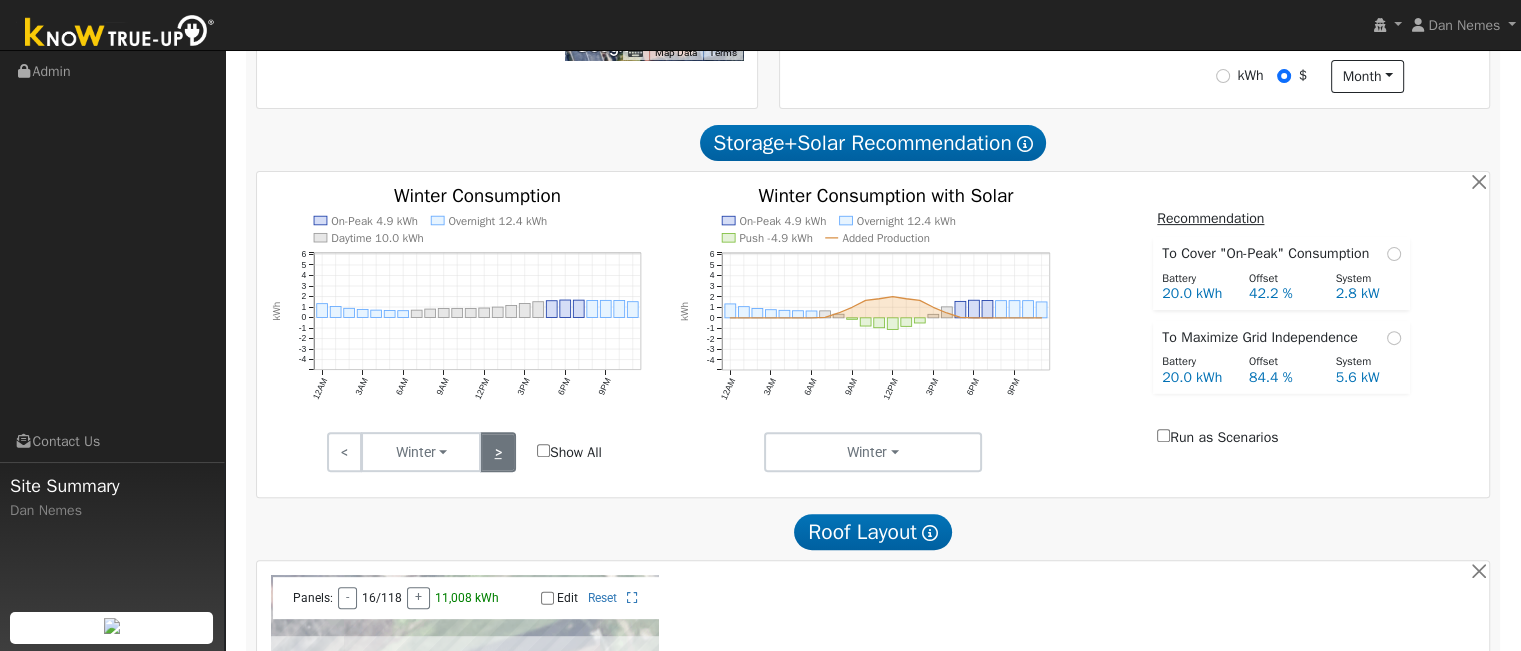 click on ">" at bounding box center [497, 452] 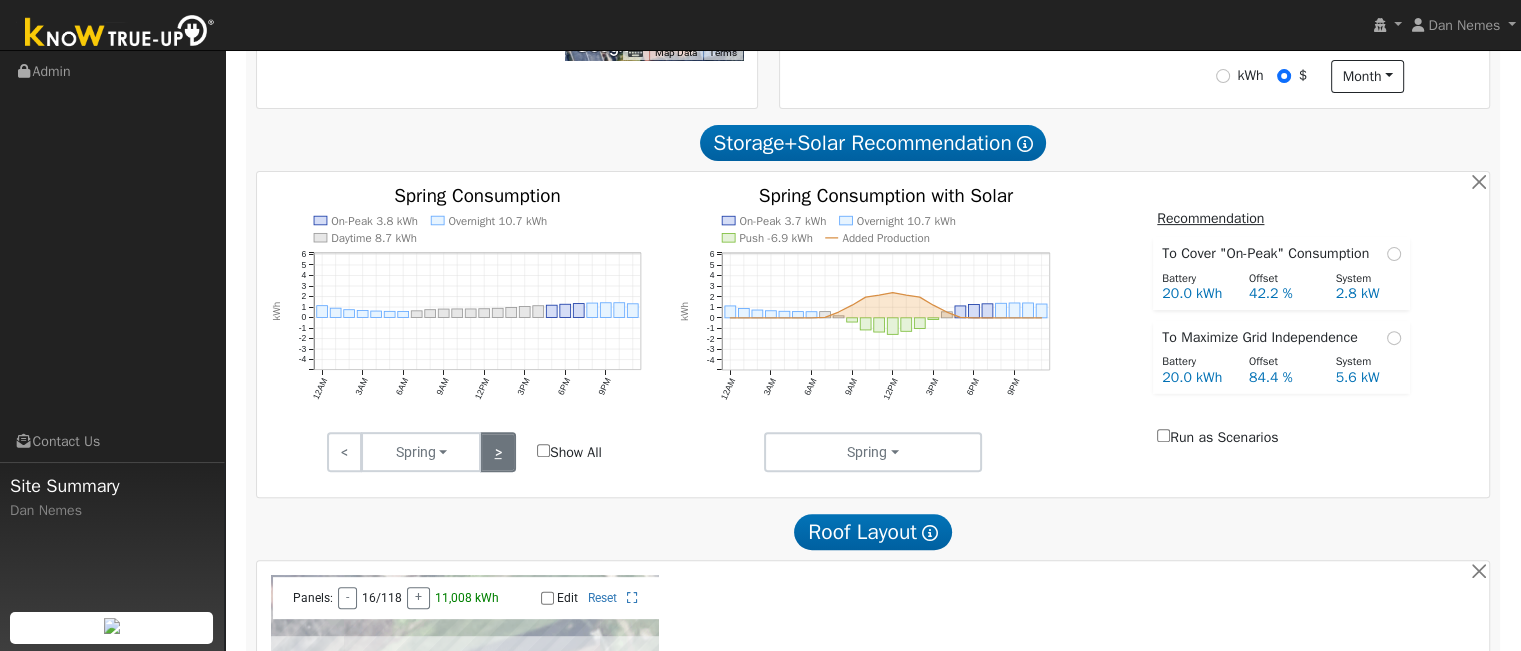click on ">" at bounding box center (497, 452) 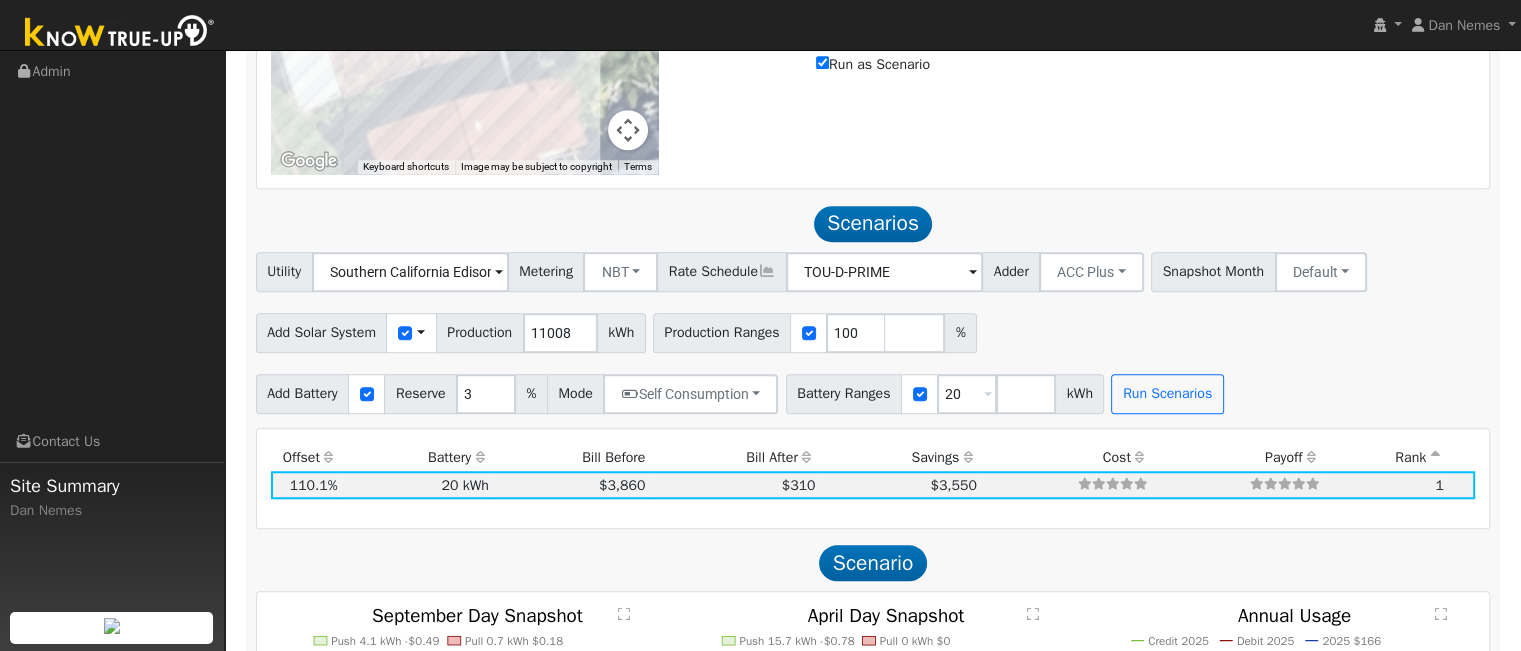 scroll, scrollTop: 1523, scrollLeft: 0, axis: vertical 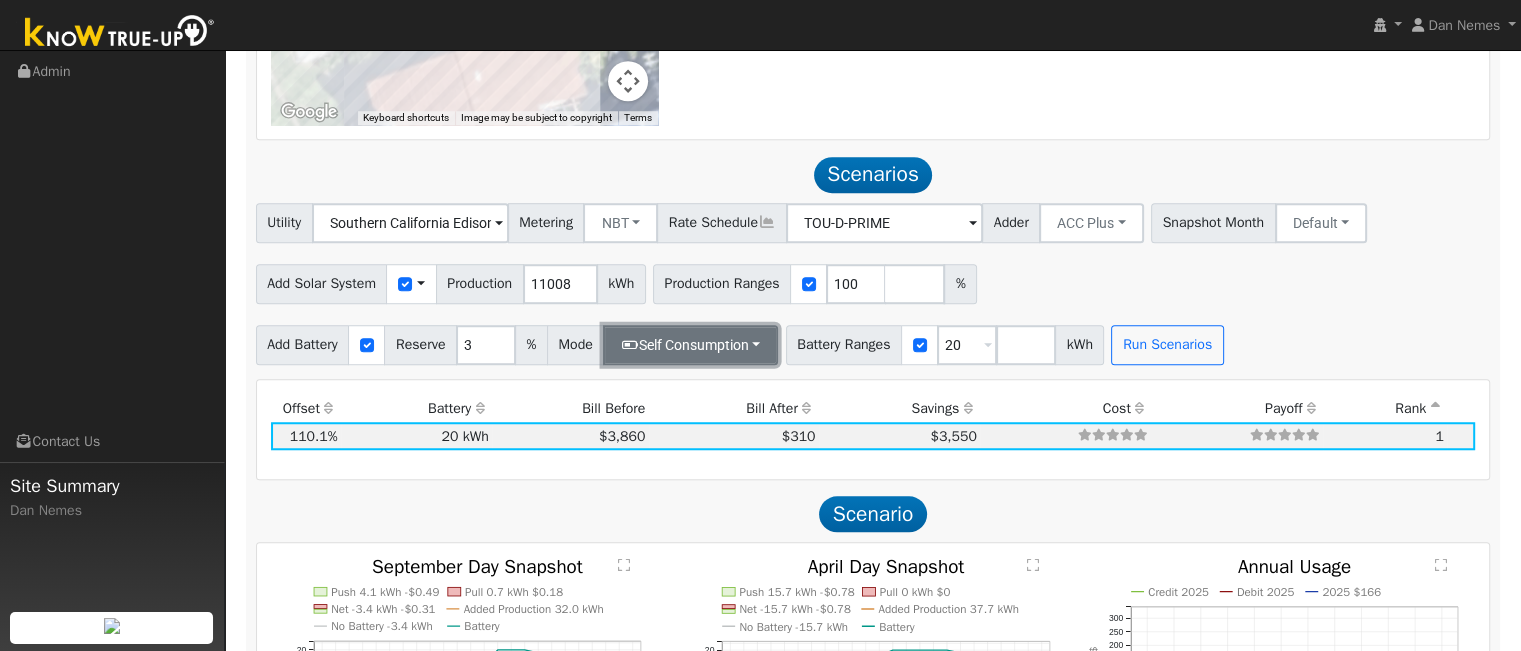 click on "Self Consumption" at bounding box center [690, 345] 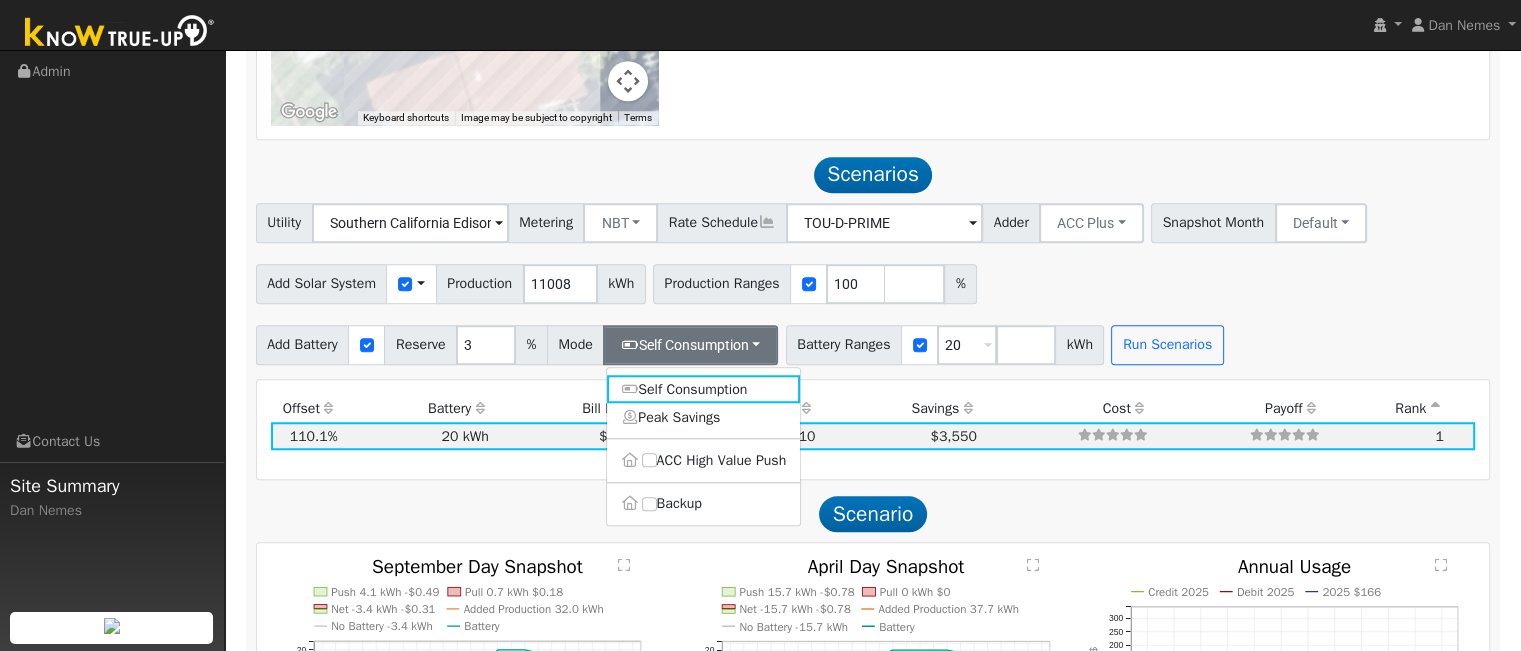 click on "Add Battery Reserve 3 % Mode  Self Consumption  Self Consumption  Peak Savings    ACC High Value Push    Backup Battery Ranges 20 Overrides Reserve % Mode  None None  Self Consumption  Peak Savings    ACC High Value Push    Backup kWh Run Scenarios" at bounding box center [873, 341] 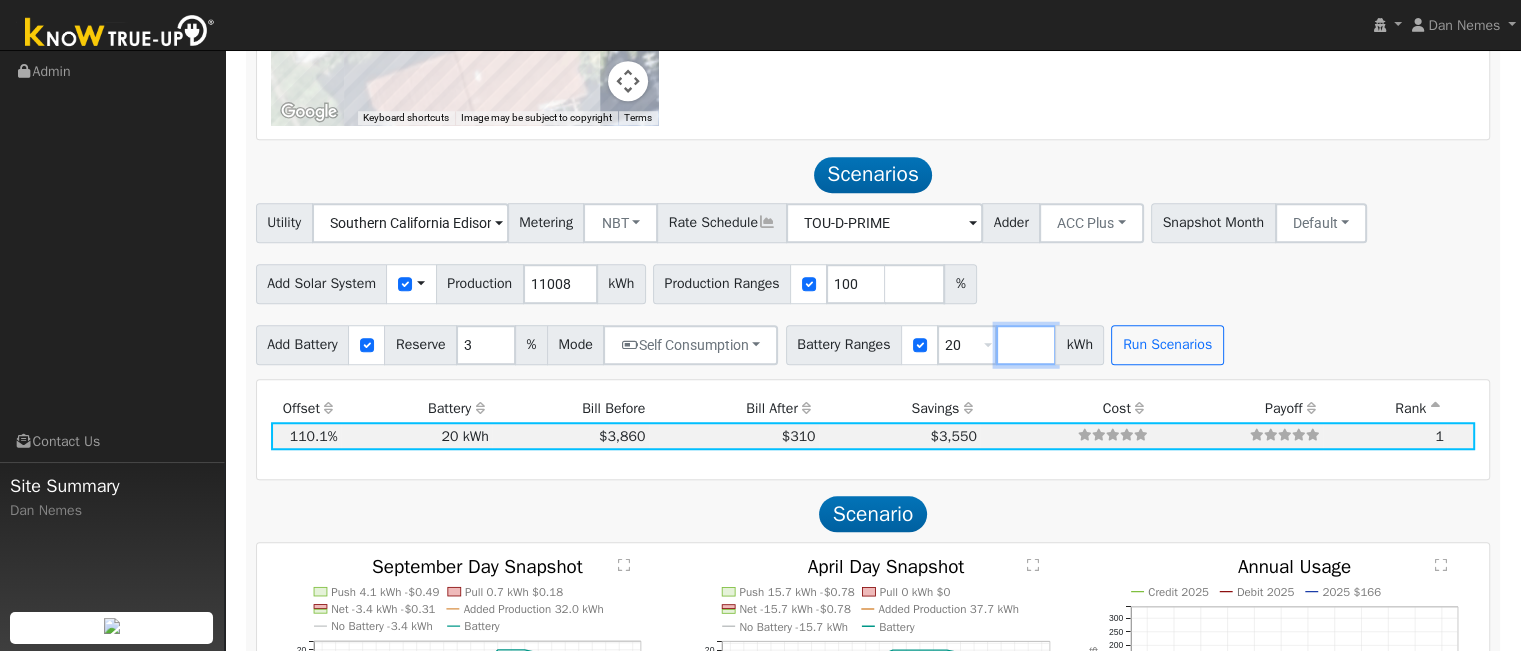 click at bounding box center (1026, 345) 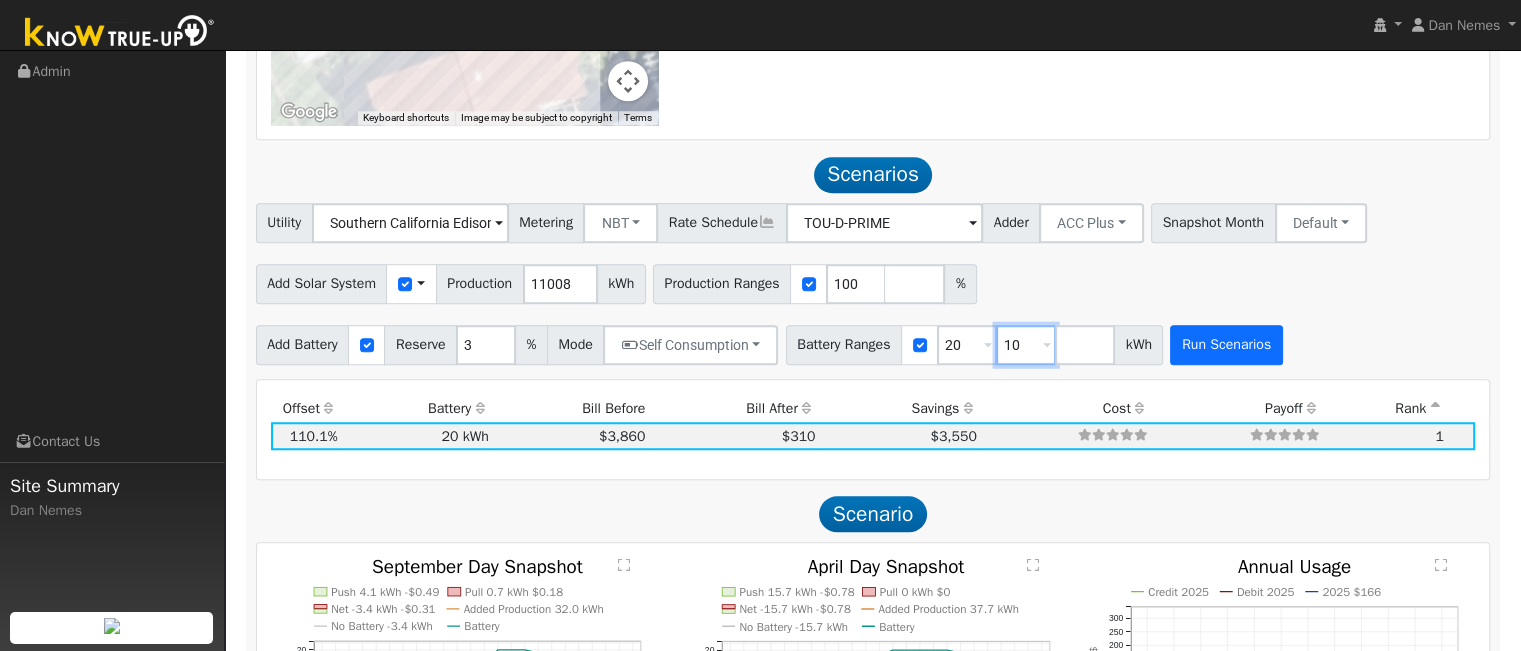 type on "10" 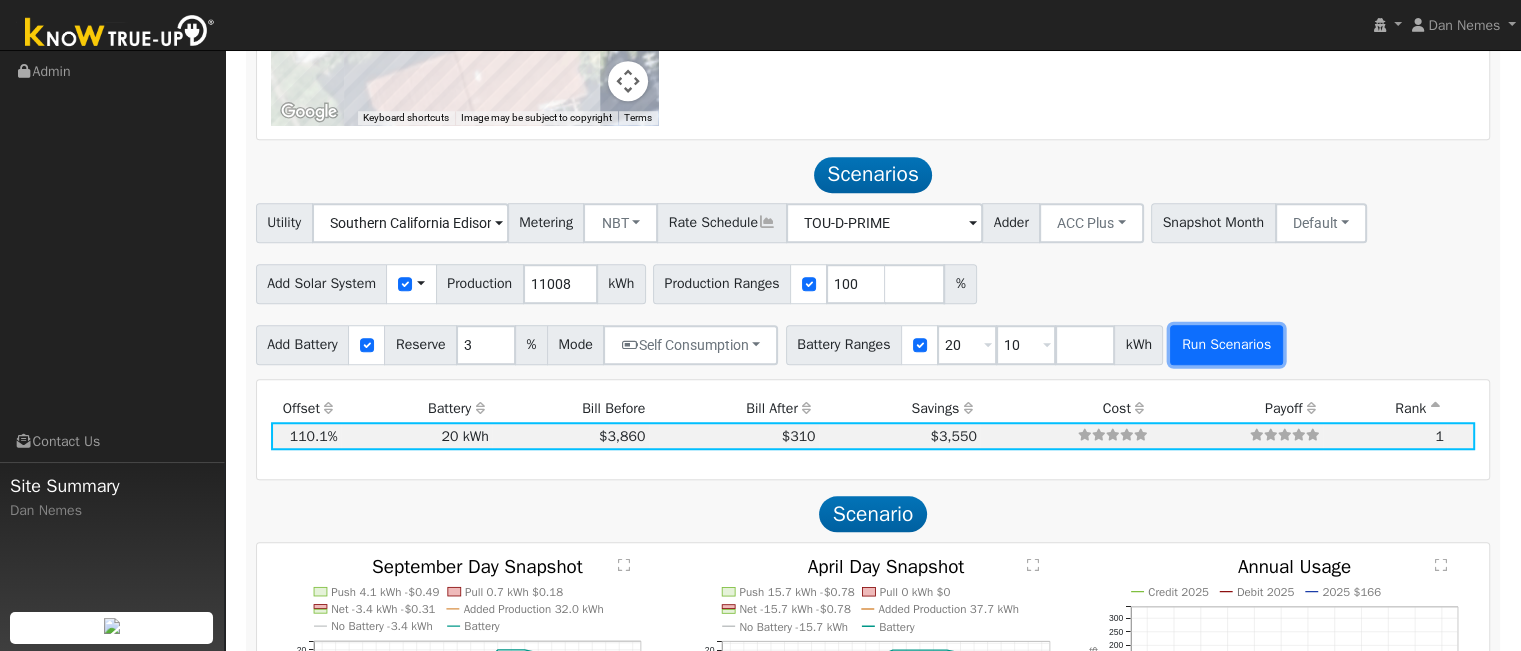 type on "10" 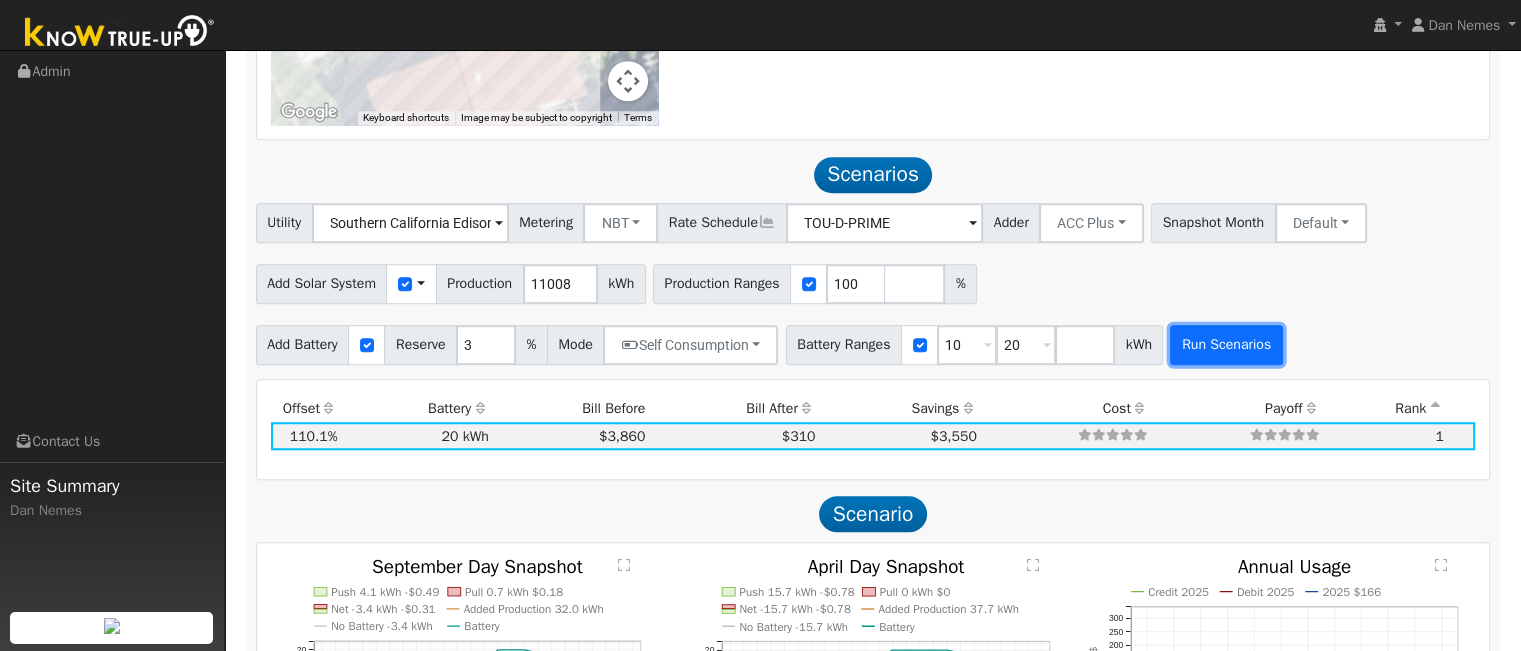 click on "Run Scenarios" at bounding box center [1226, 345] 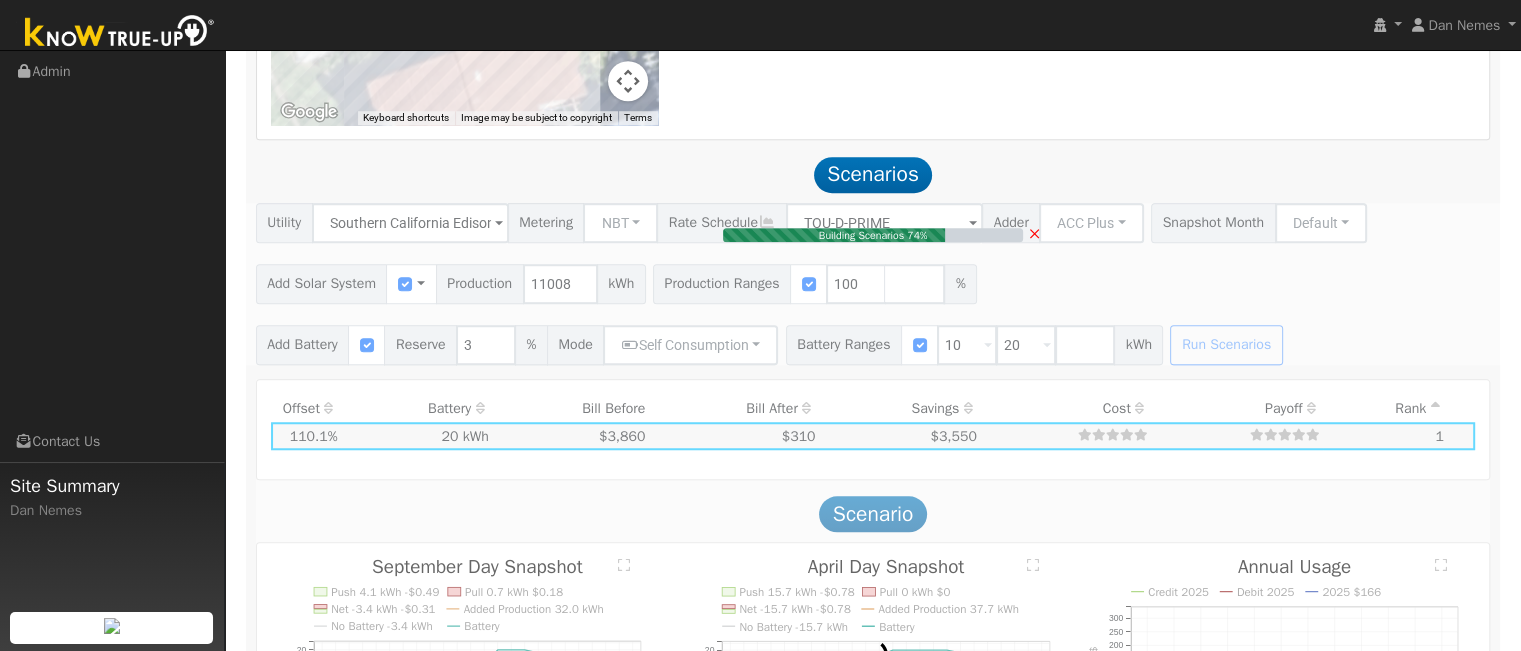 type on "$9,800" 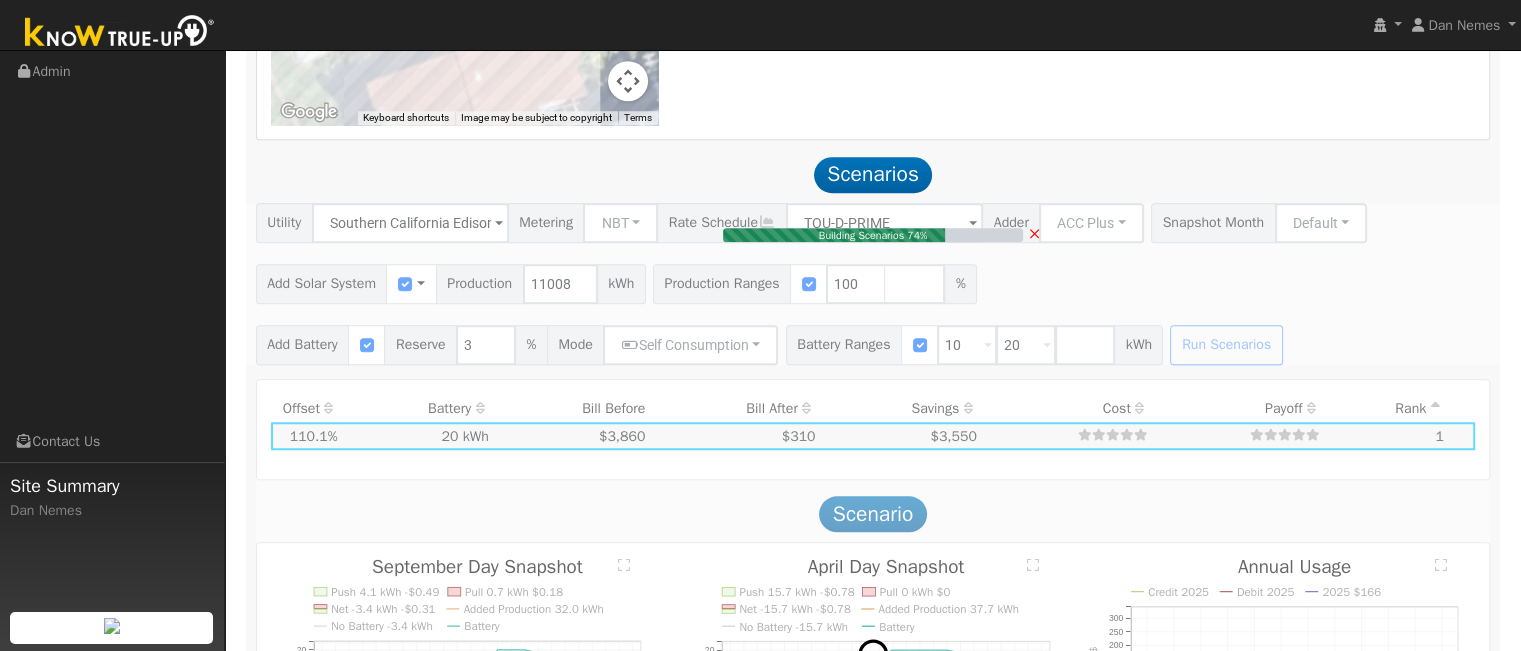 type on "$10,920" 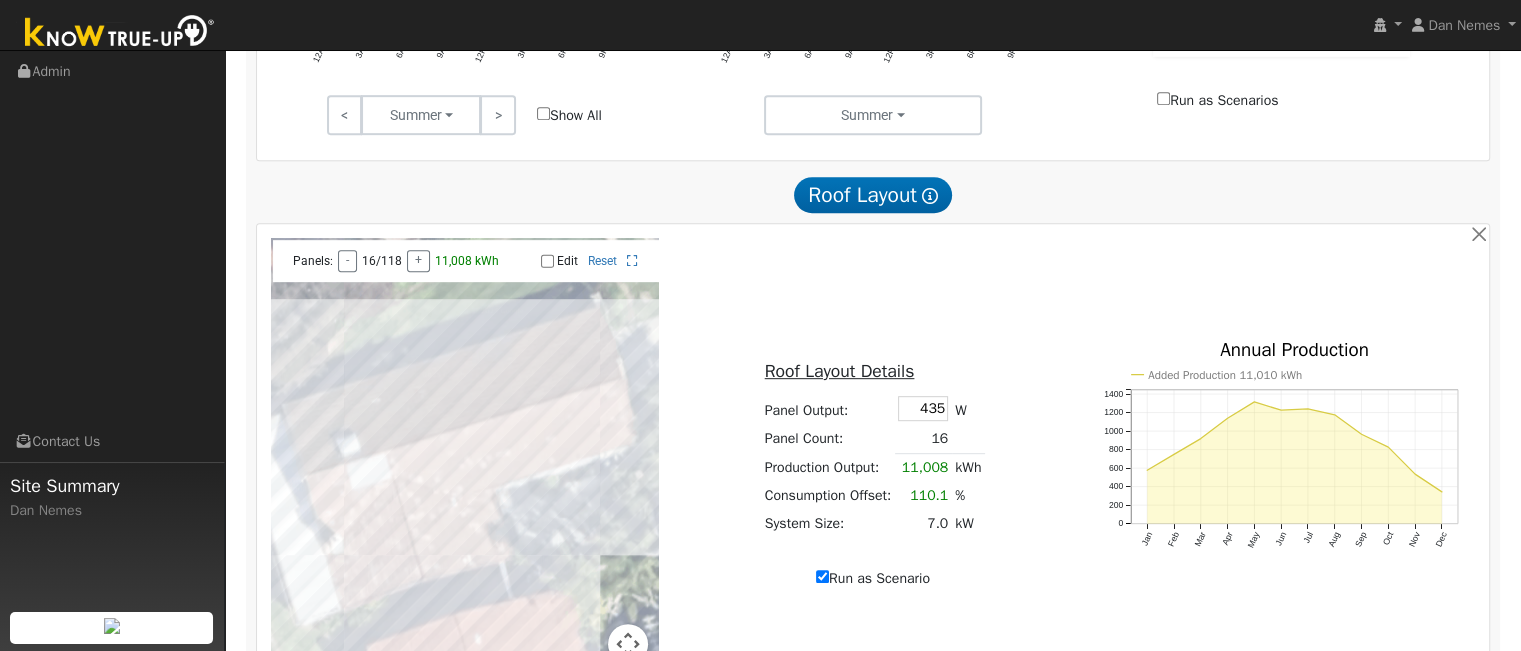scroll, scrollTop: 1000, scrollLeft: 0, axis: vertical 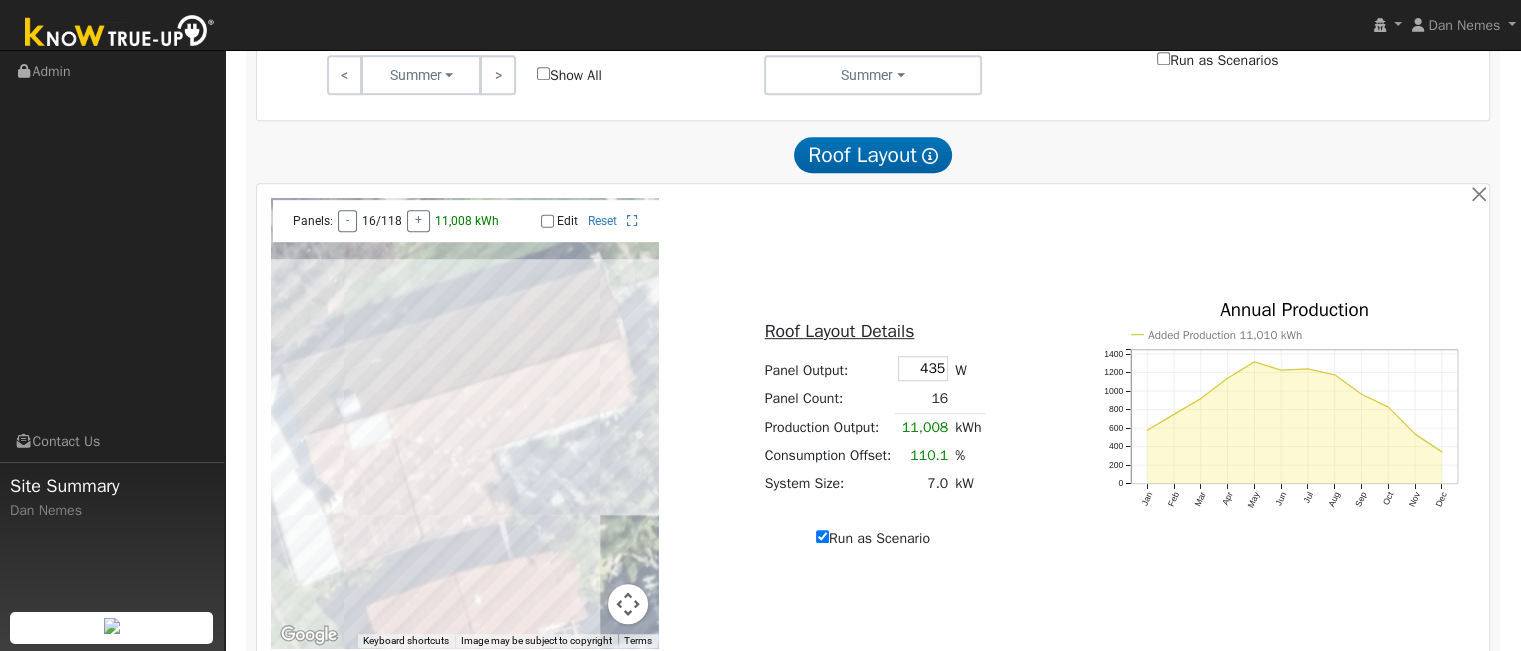 click on "Run as Scenario" at bounding box center [873, 538] 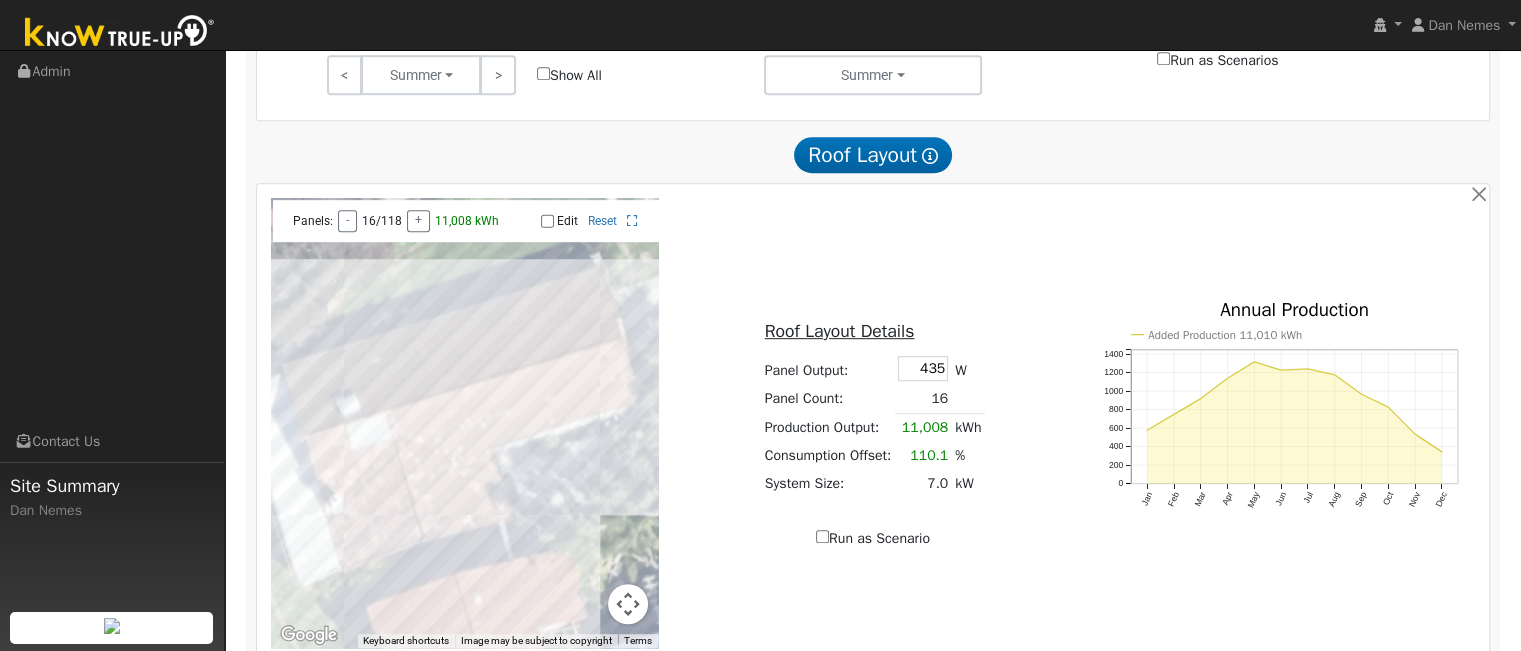 type on "10000" 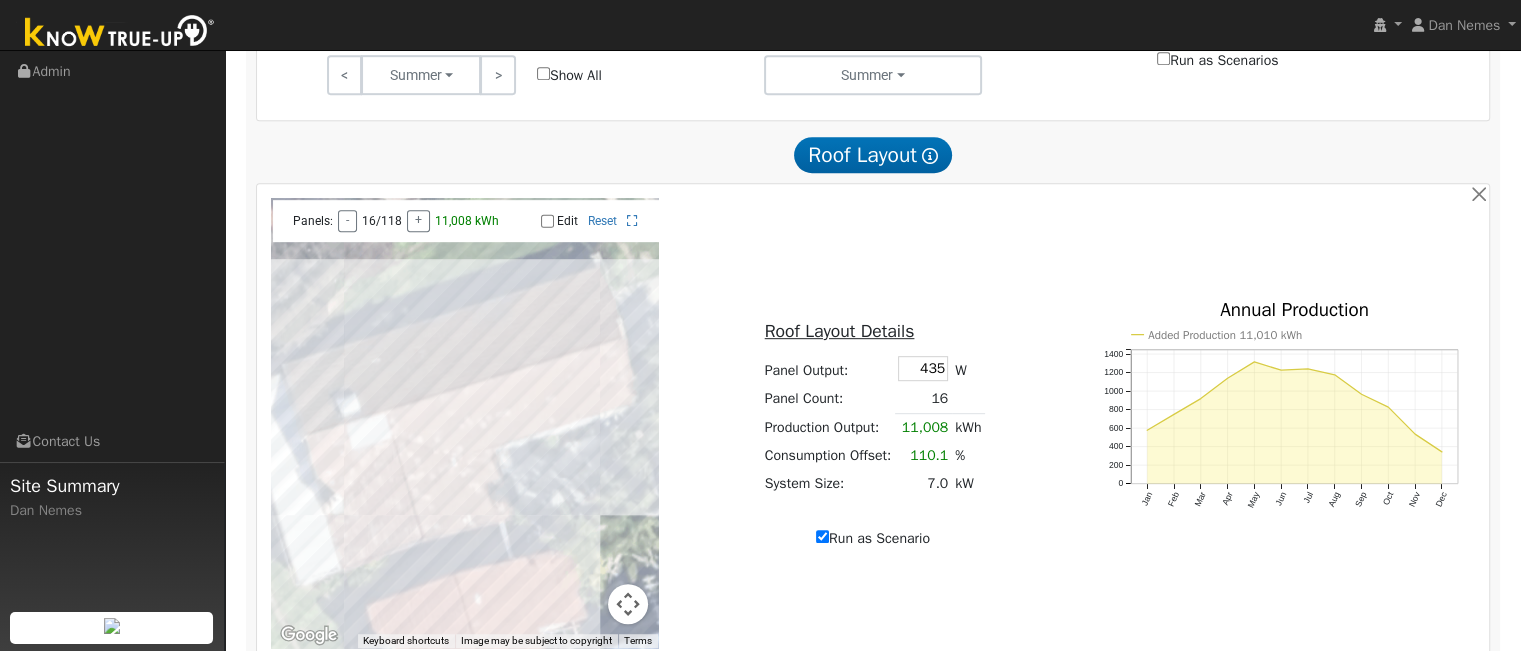 type on "11008" 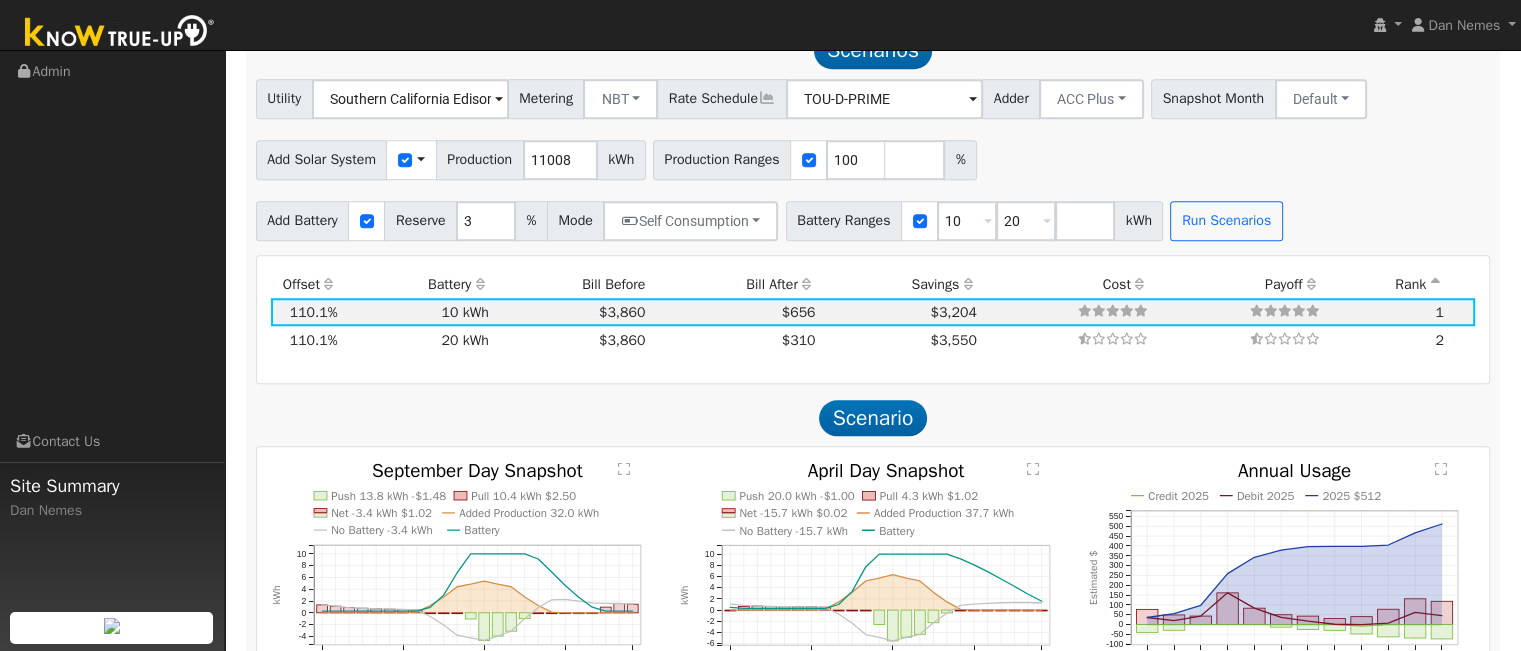 scroll, scrollTop: 1642, scrollLeft: 0, axis: vertical 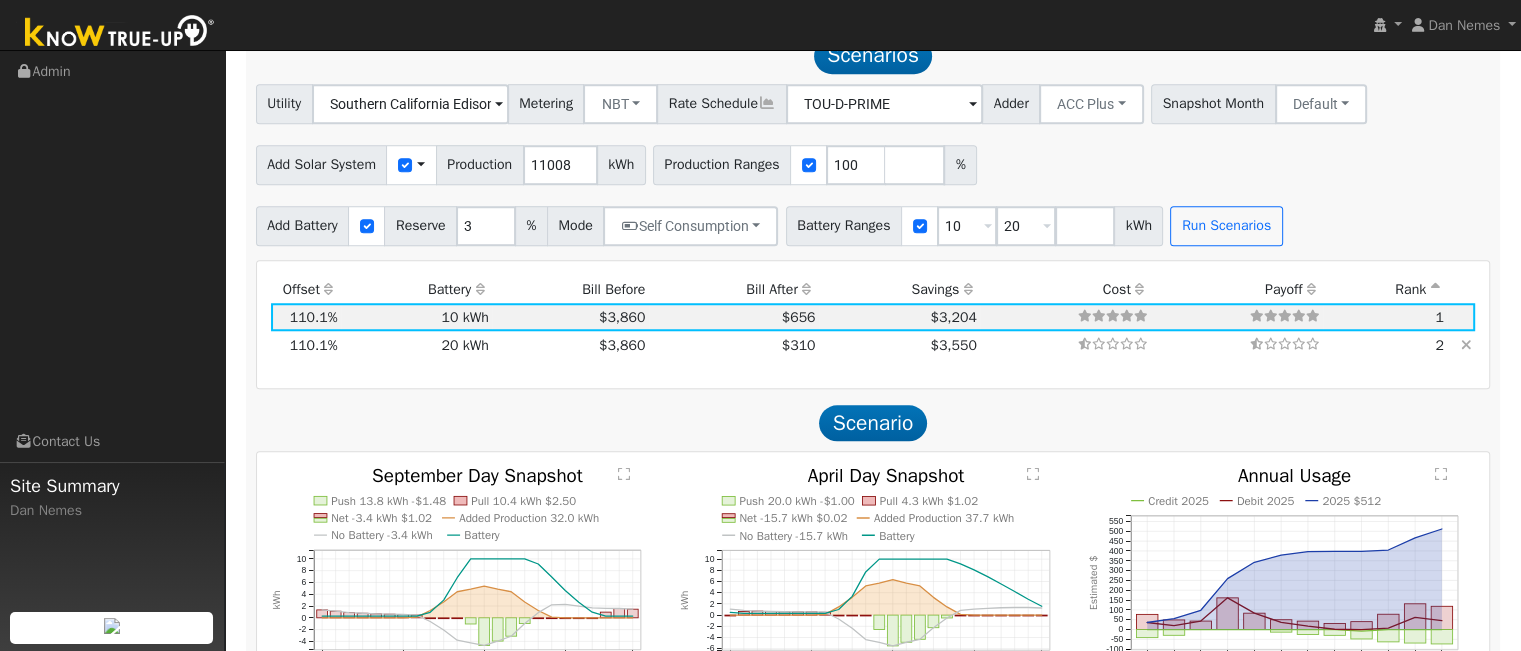 click on "$3,860" at bounding box center [570, 345] 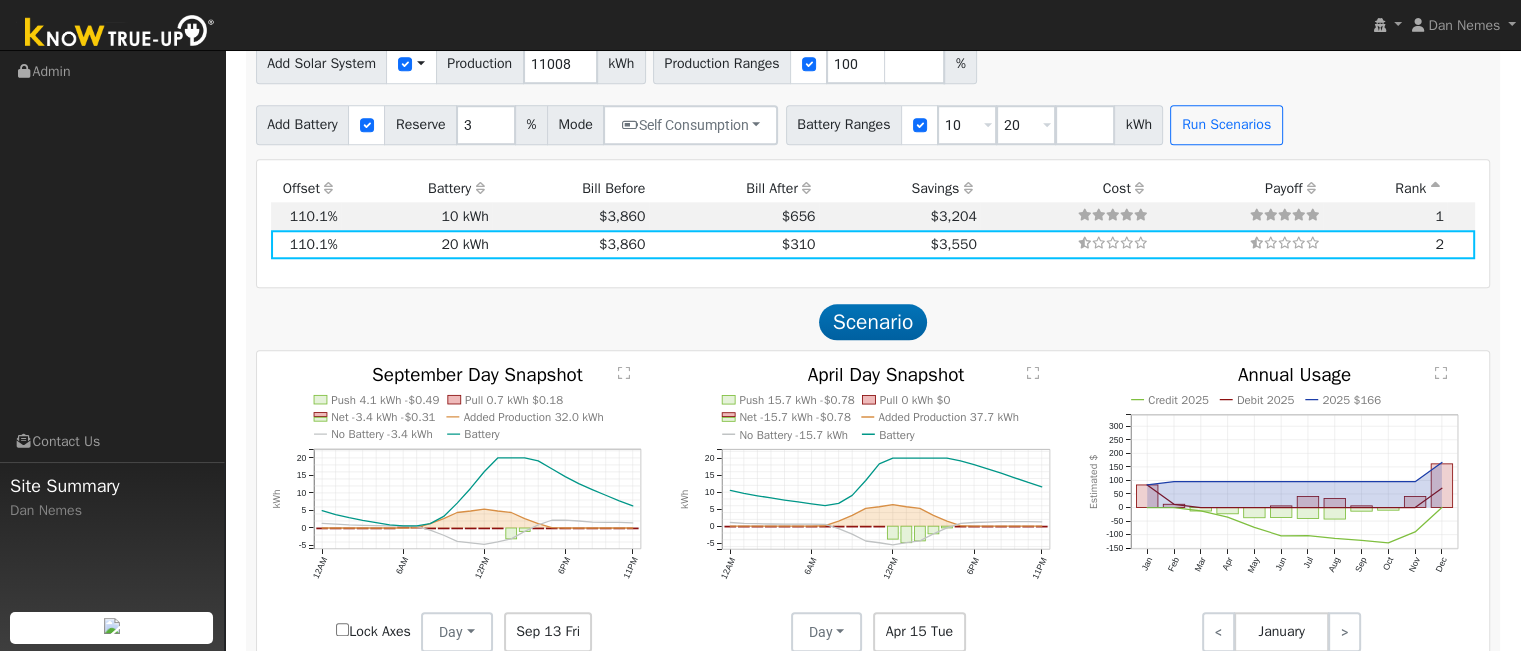scroll, scrollTop: 1742, scrollLeft: 0, axis: vertical 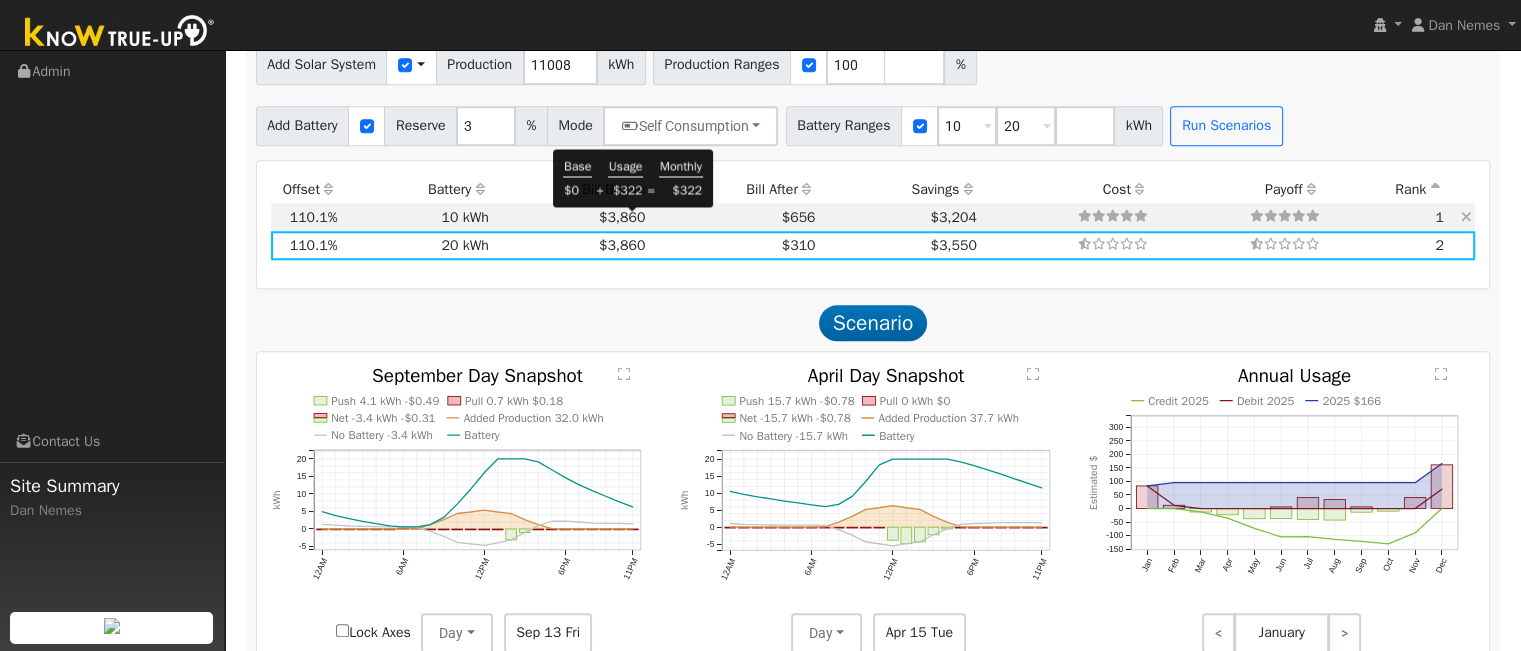 click on "$3,860" at bounding box center [622, 217] 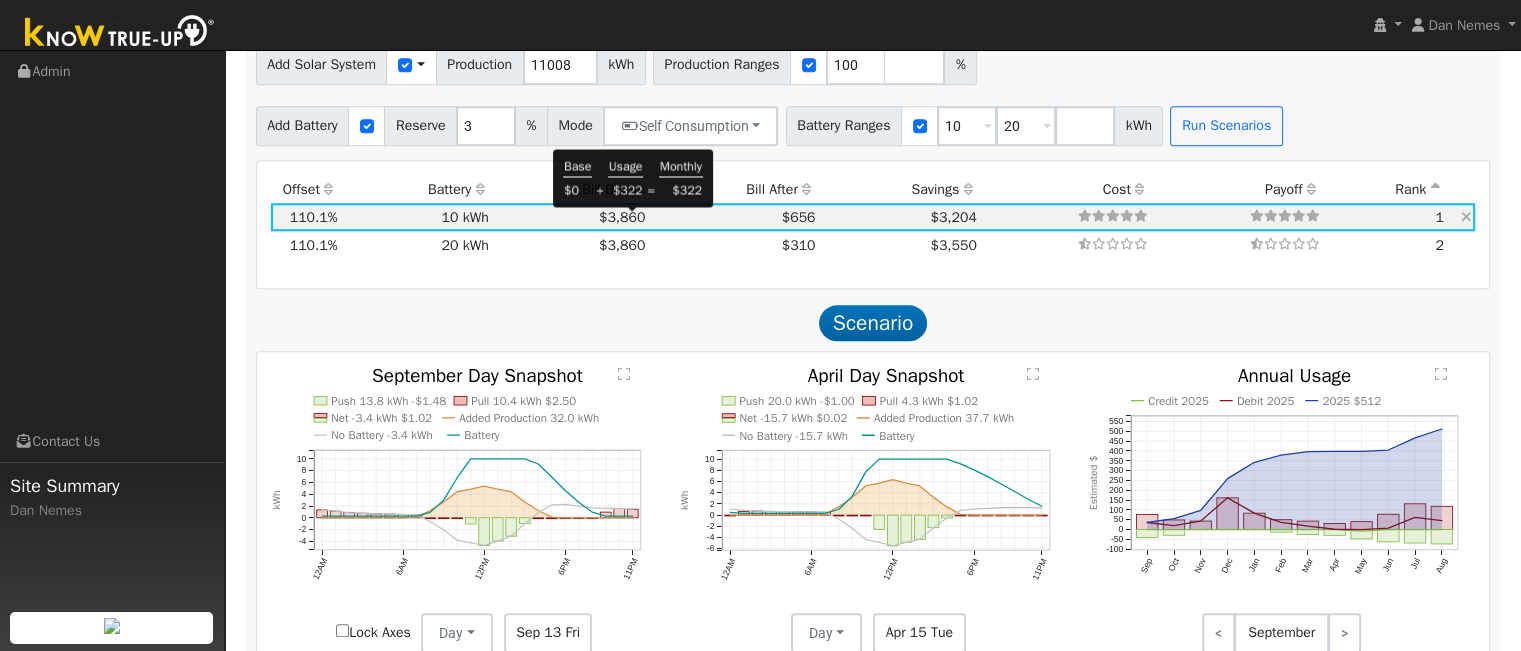 type on "$9,800" 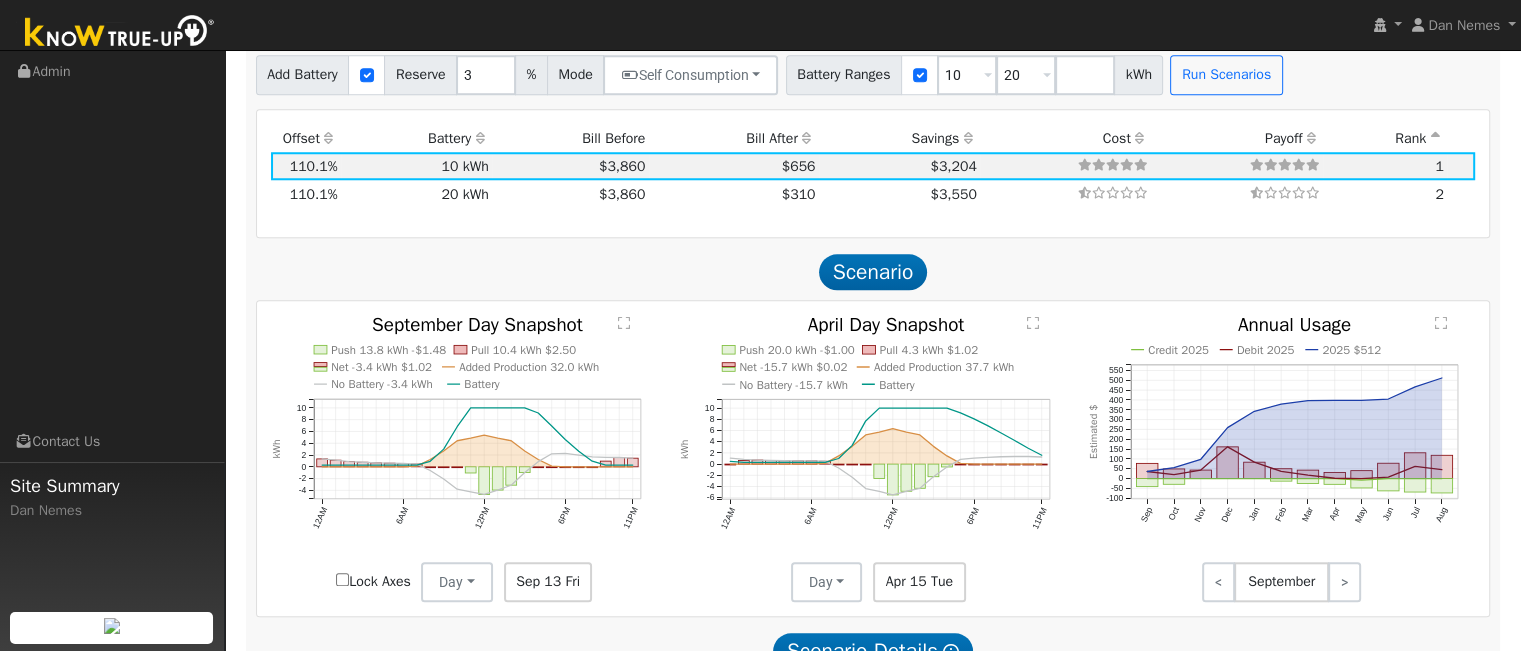 scroll, scrollTop: 1742, scrollLeft: 0, axis: vertical 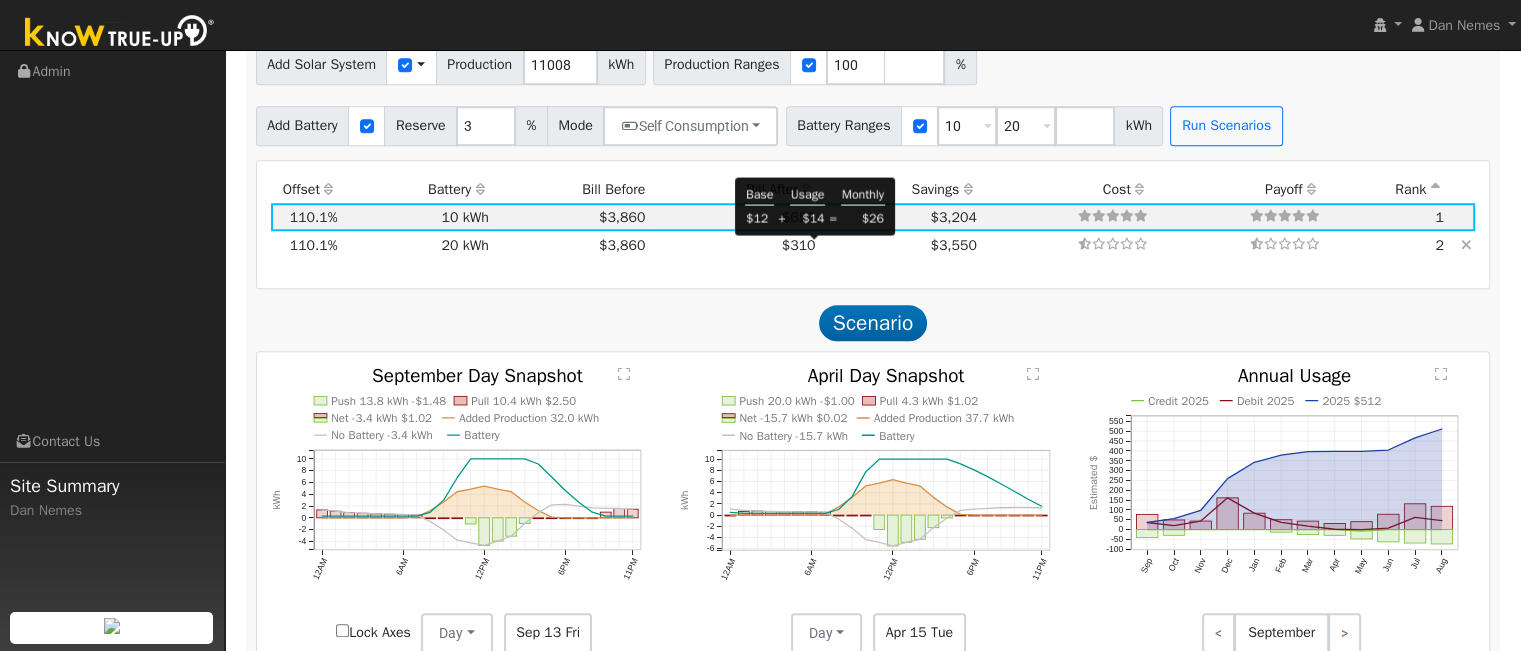 click on "$310" at bounding box center [799, 245] 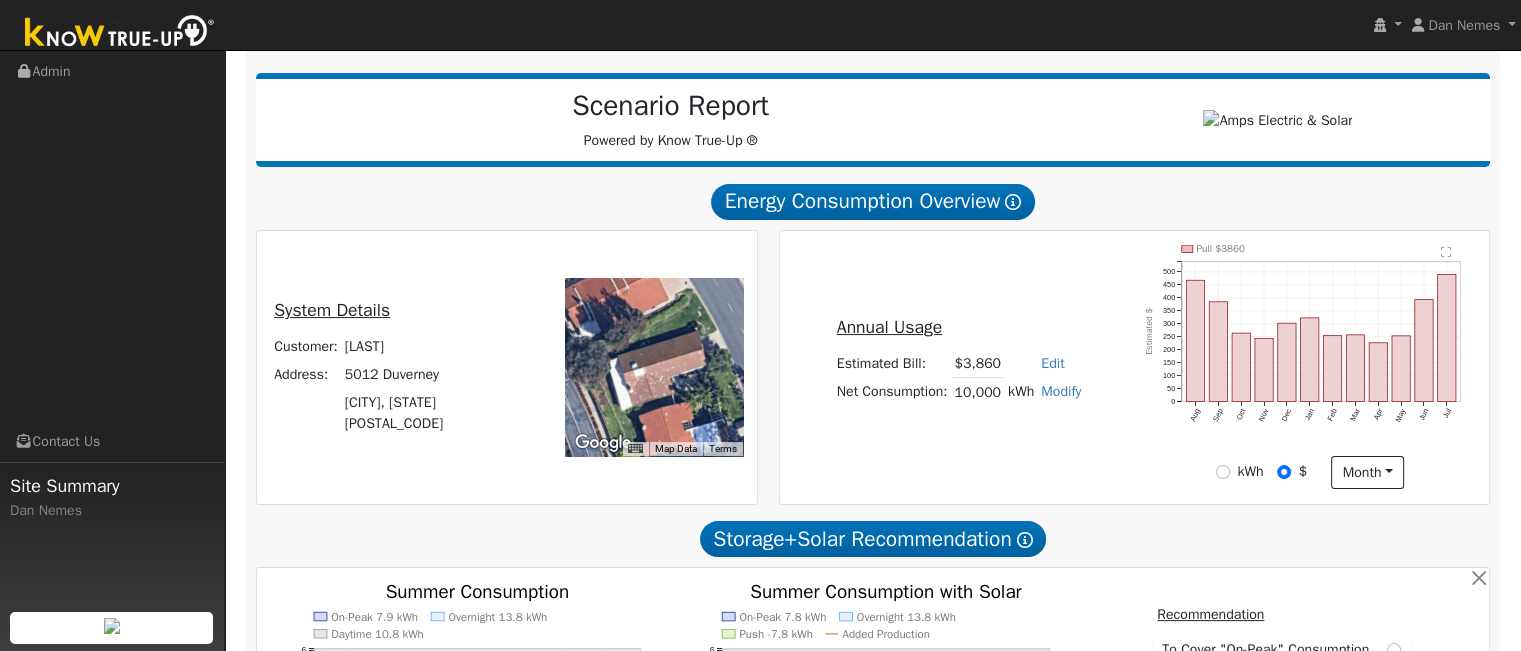 scroll, scrollTop: 142, scrollLeft: 0, axis: vertical 